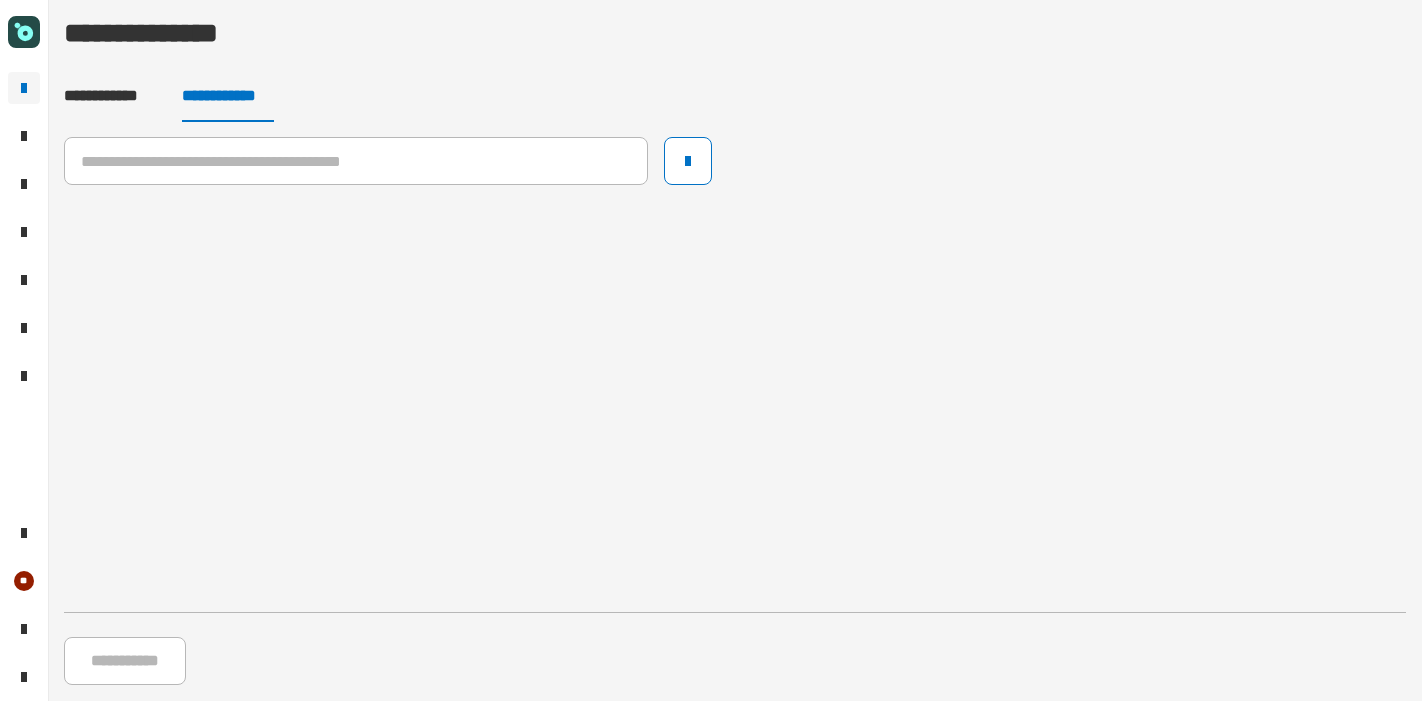 scroll, scrollTop: 0, scrollLeft: 0, axis: both 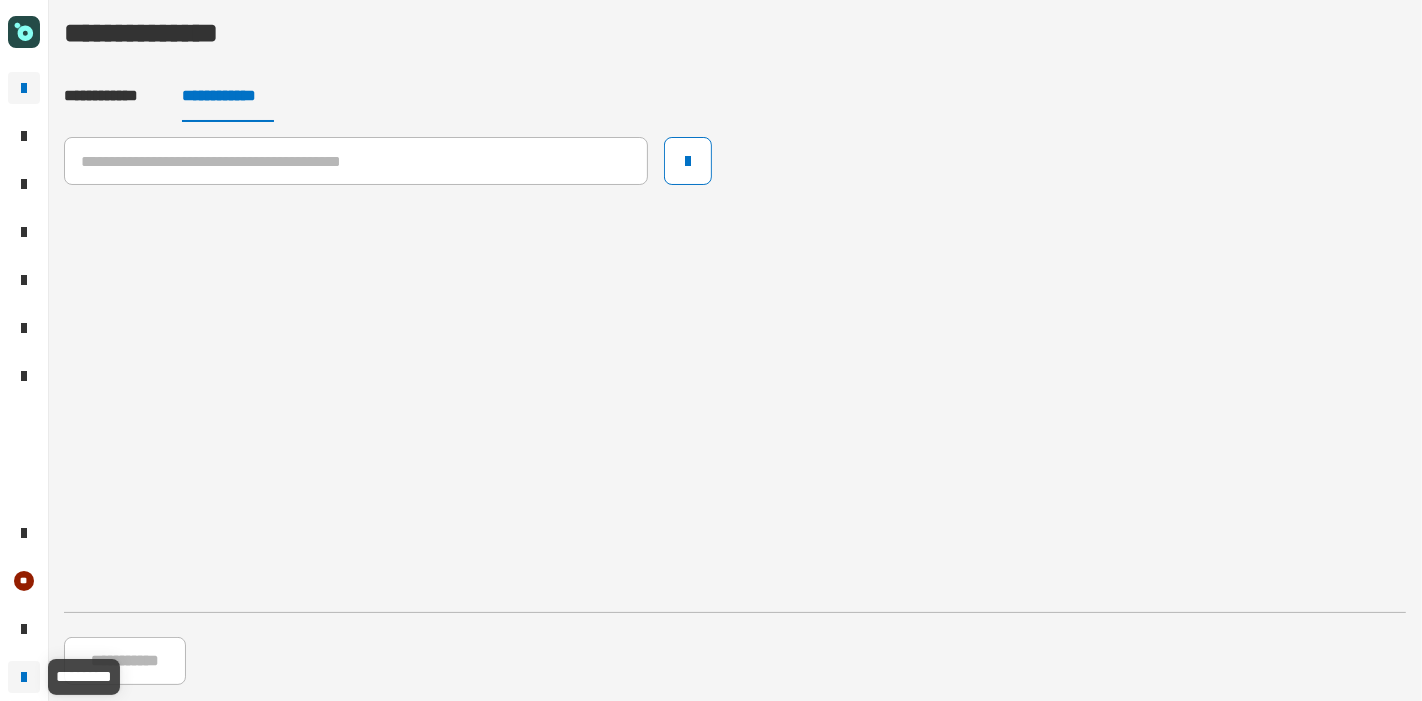 click 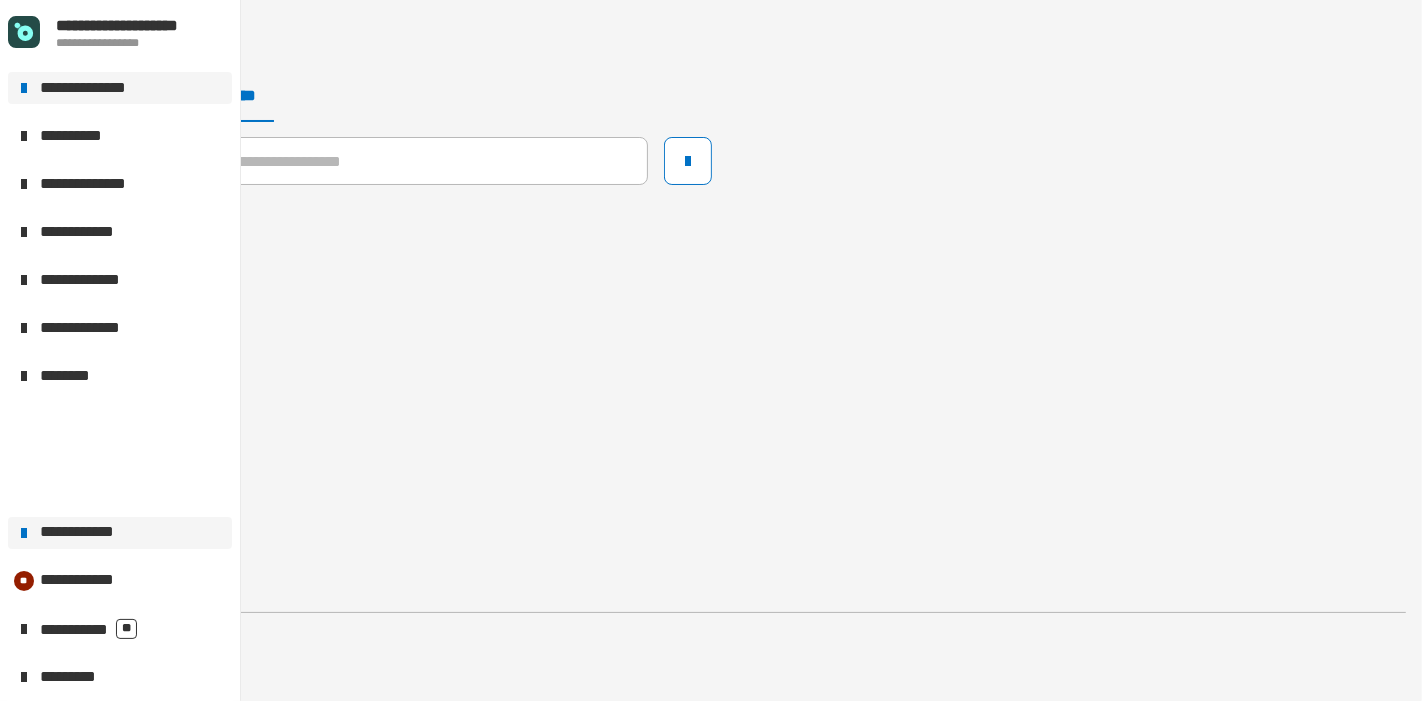 click on "**********" 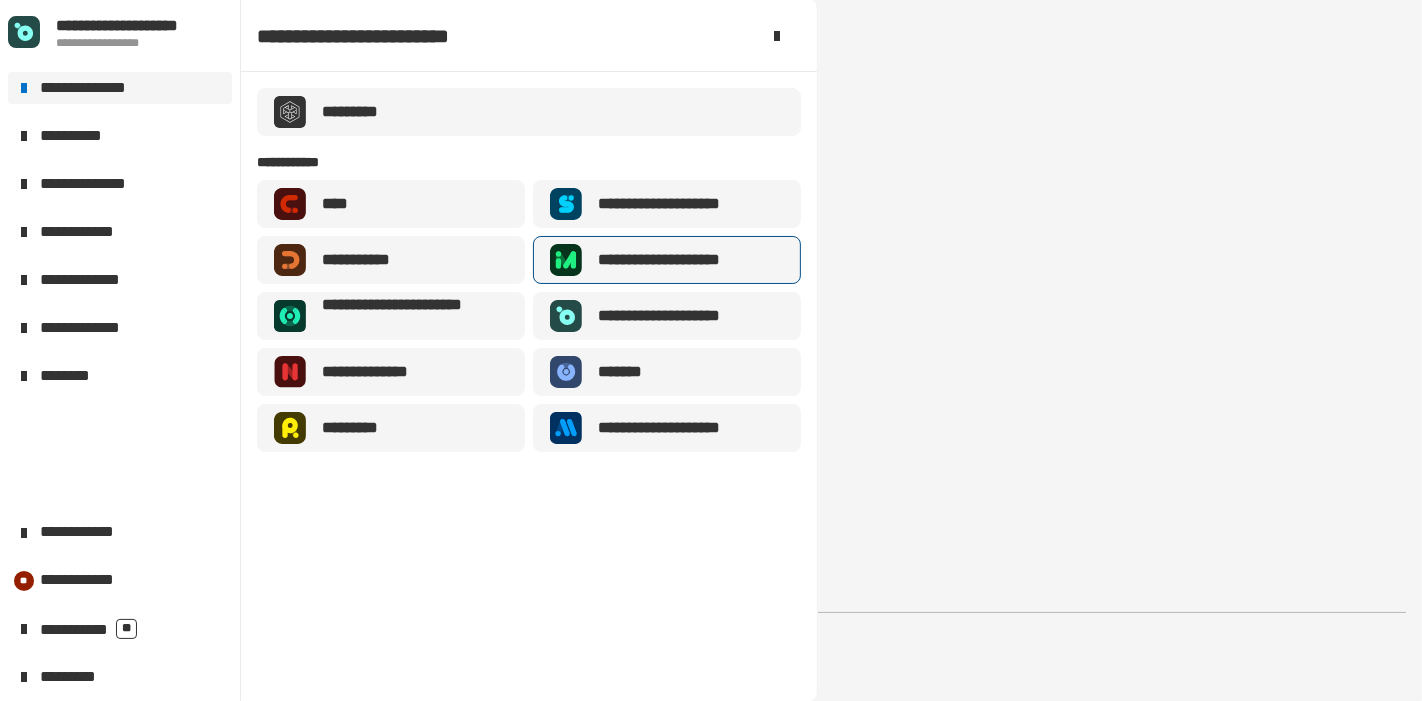 click on "**********" at bounding box center [682, 260] 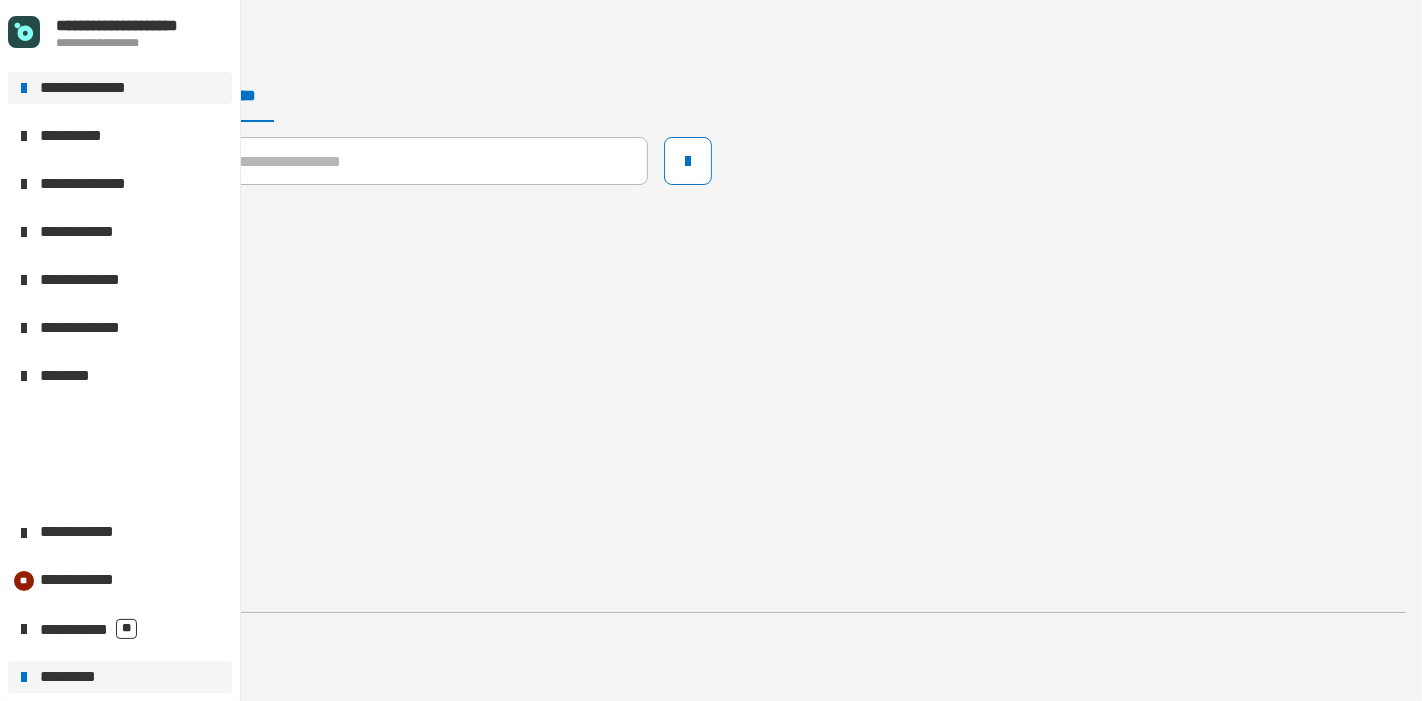 click on "*********" 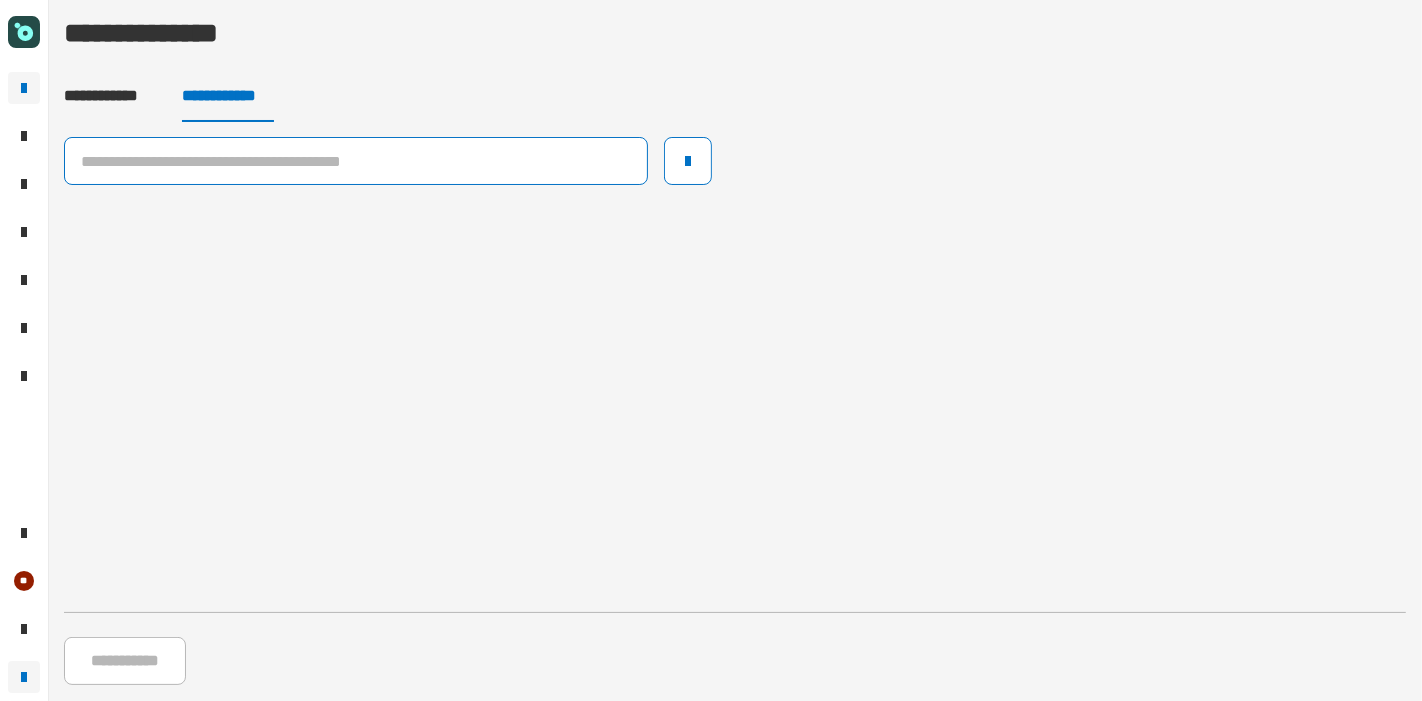 click 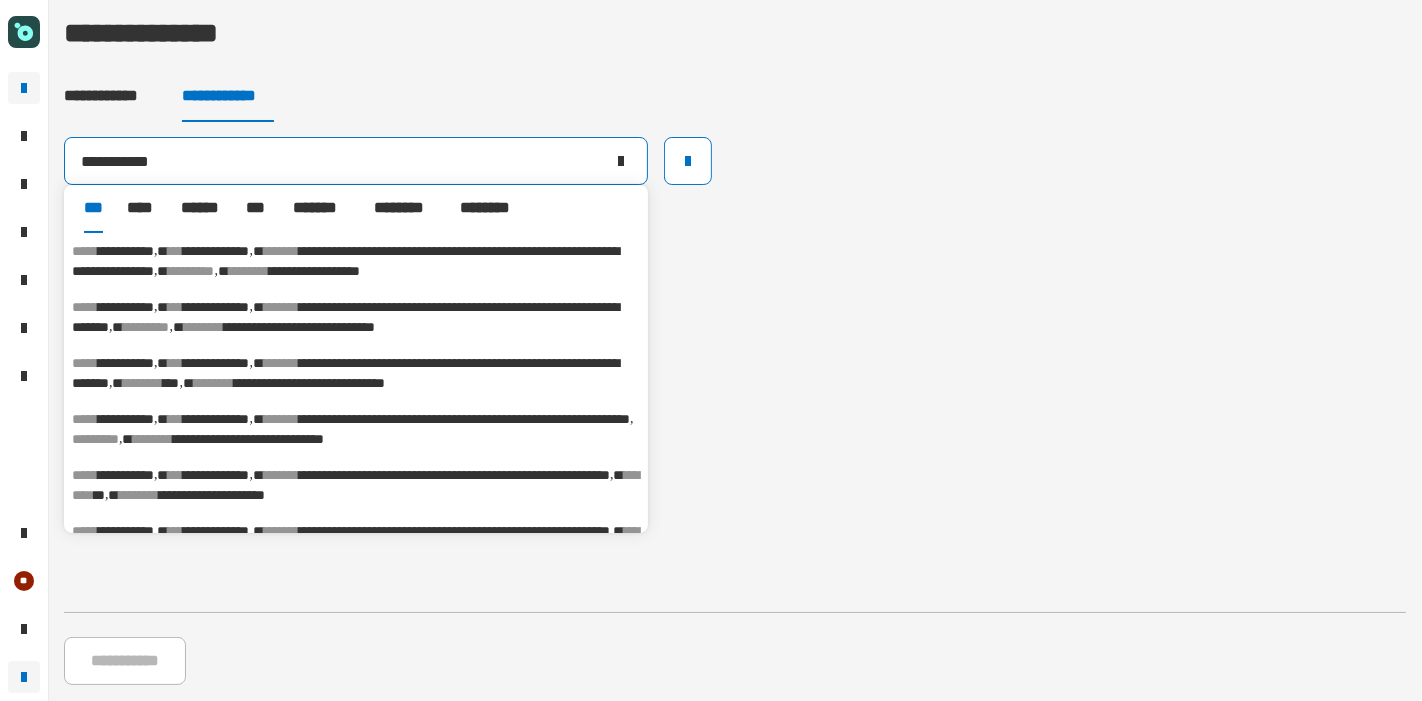 type on "**********" 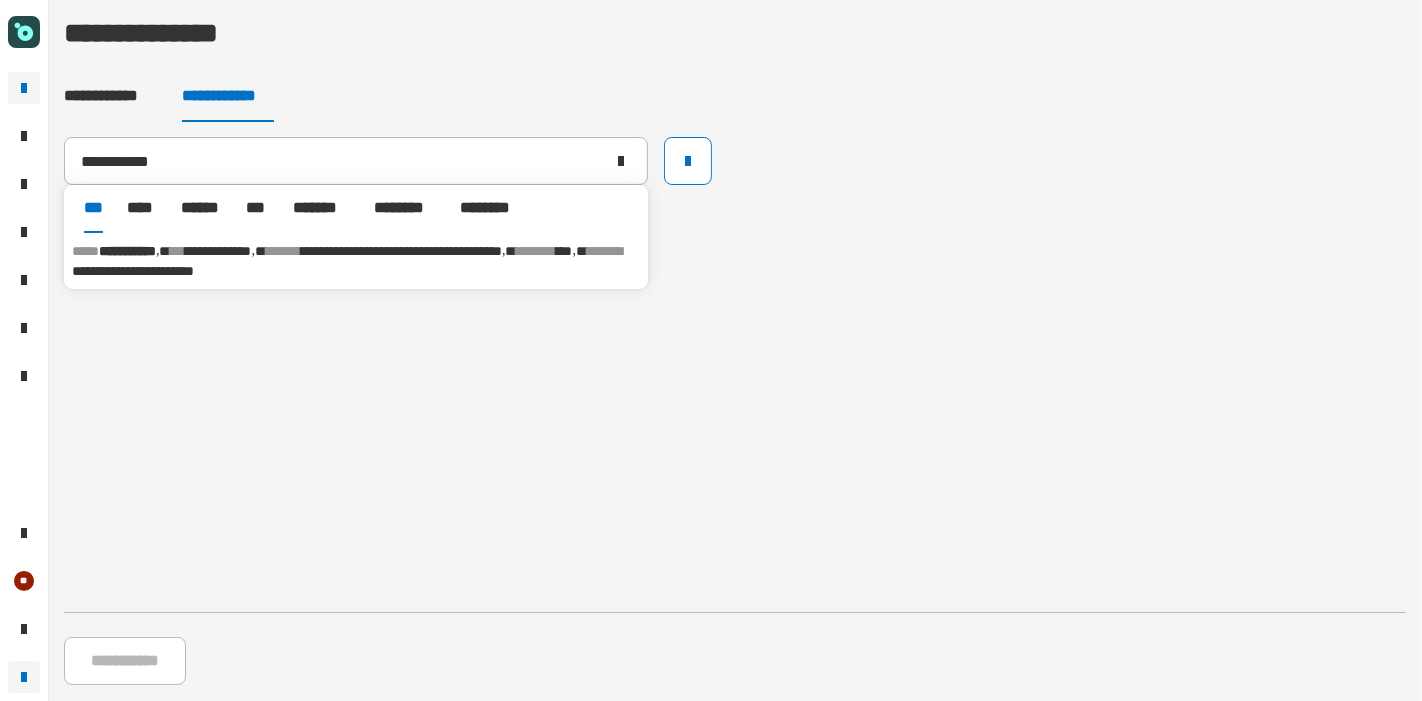 click on "*******" at bounding box center (283, 251) 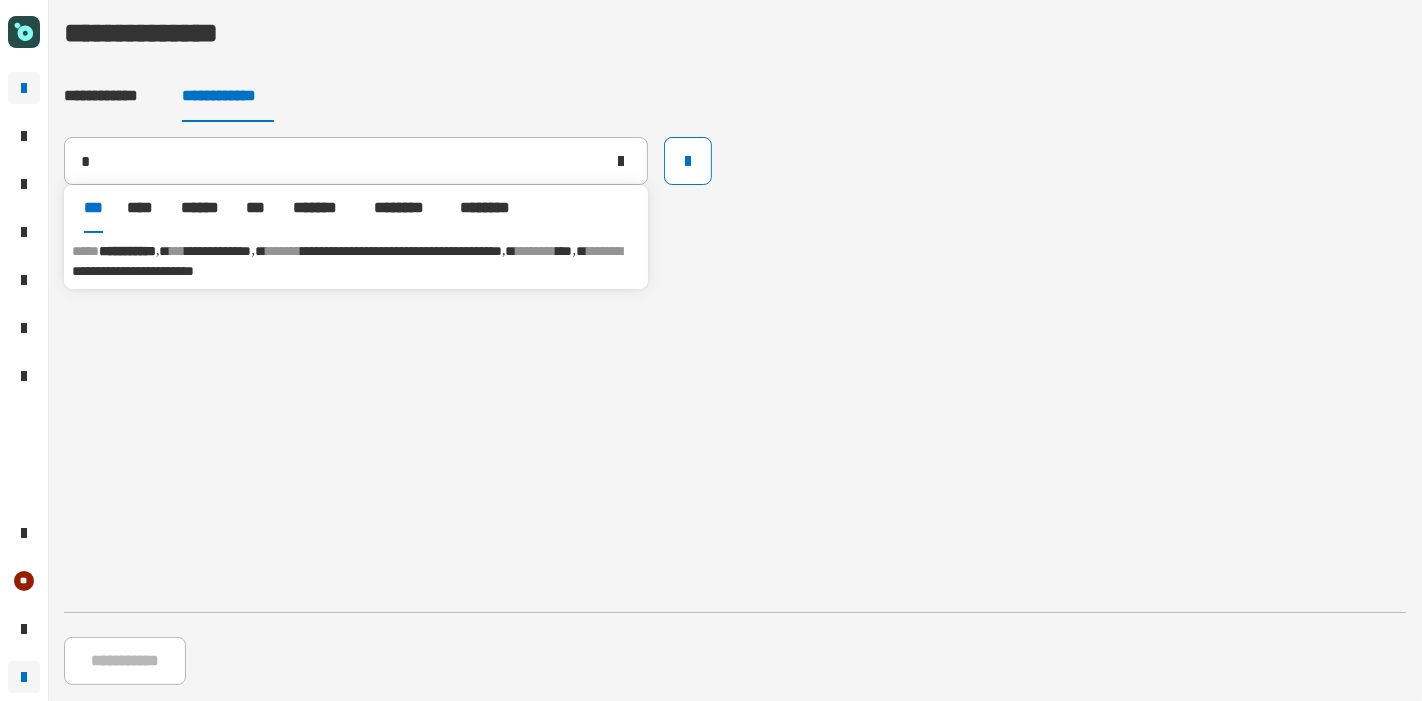 type 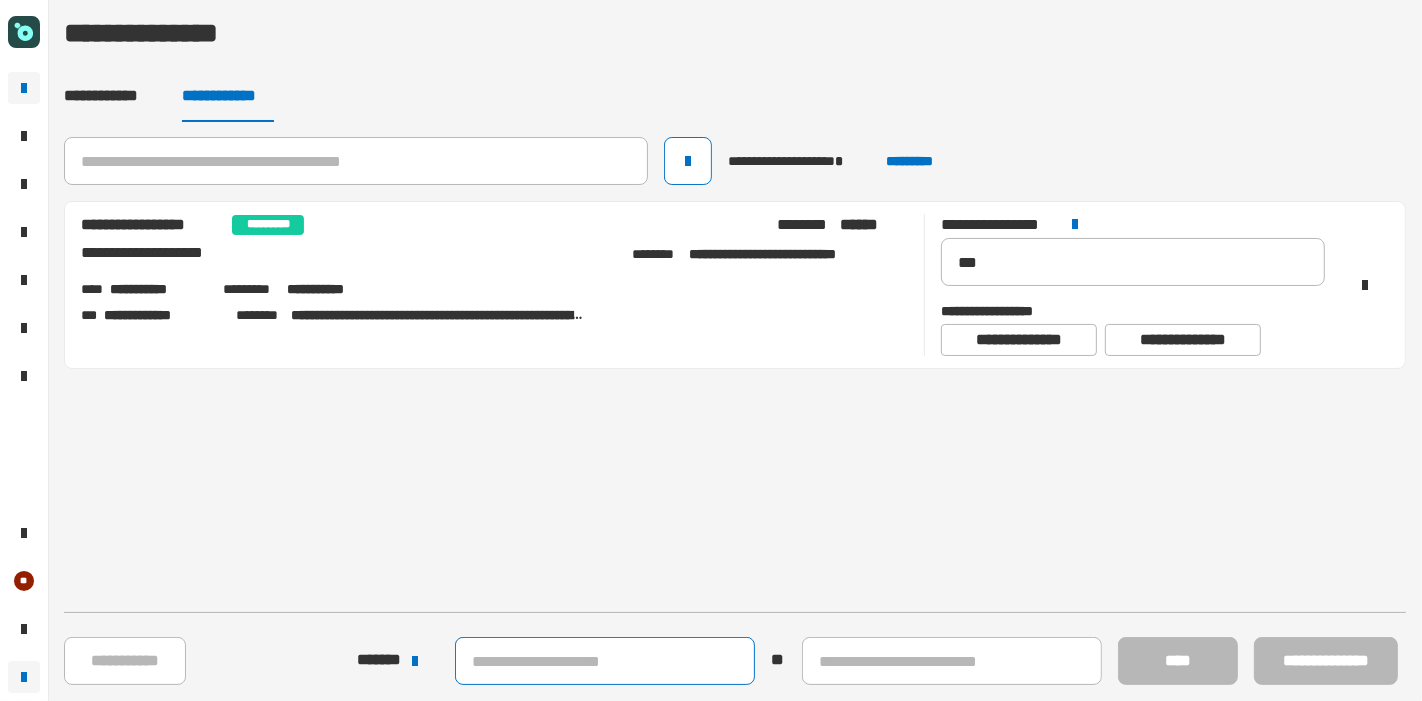 click 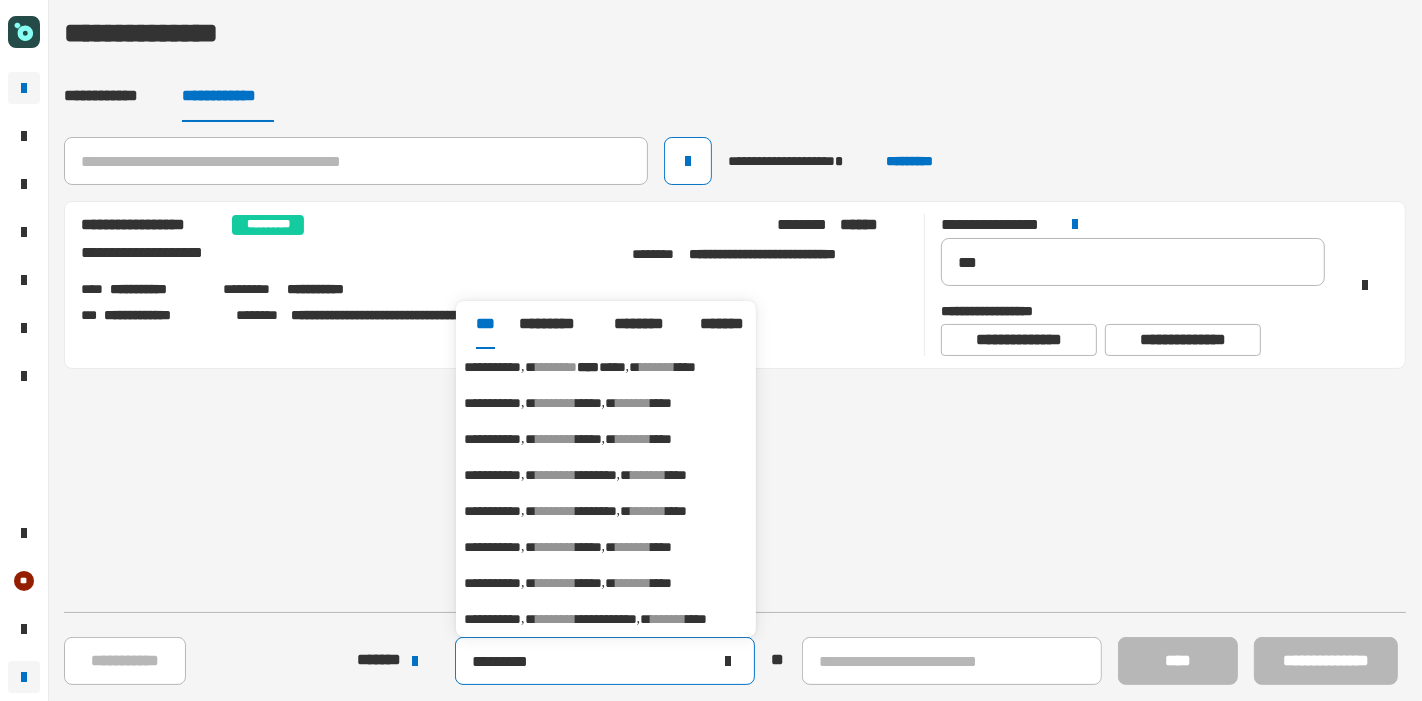 type on "*********" 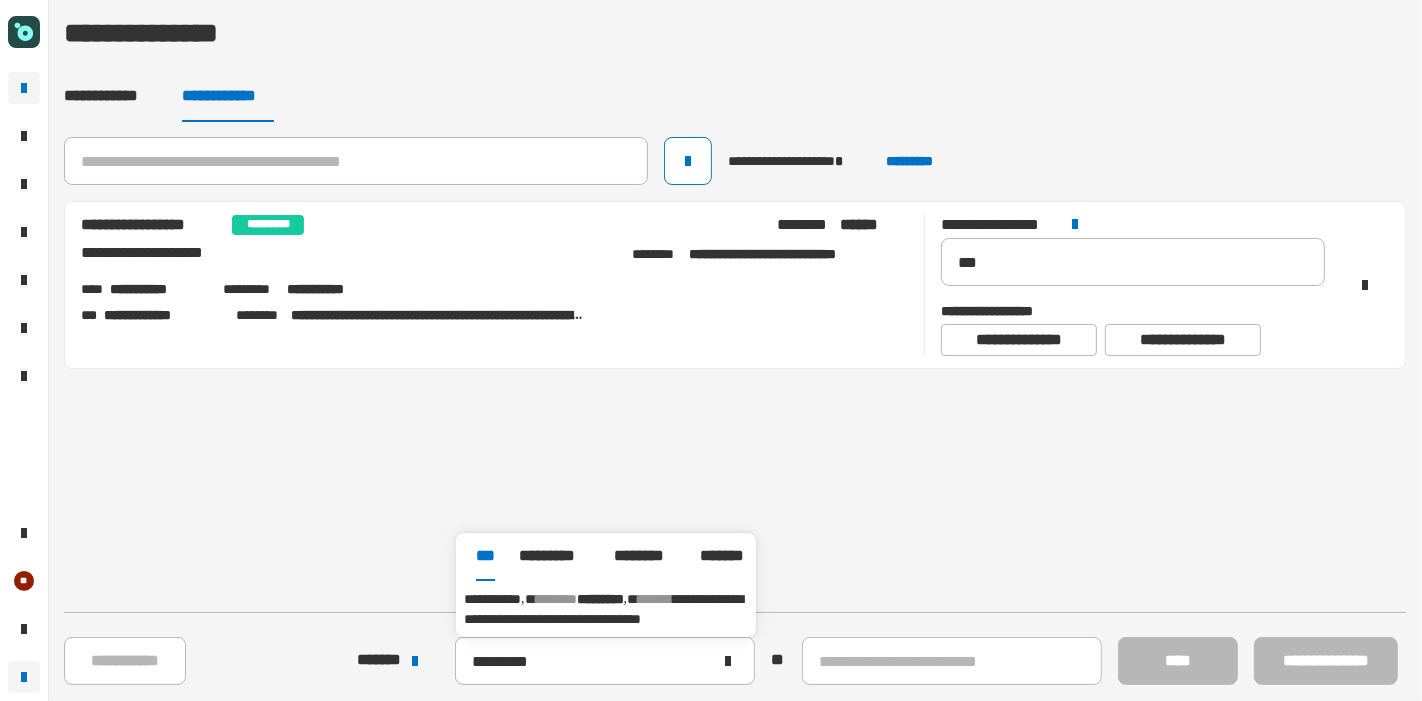 click on "**********" at bounding box center (603, 609) 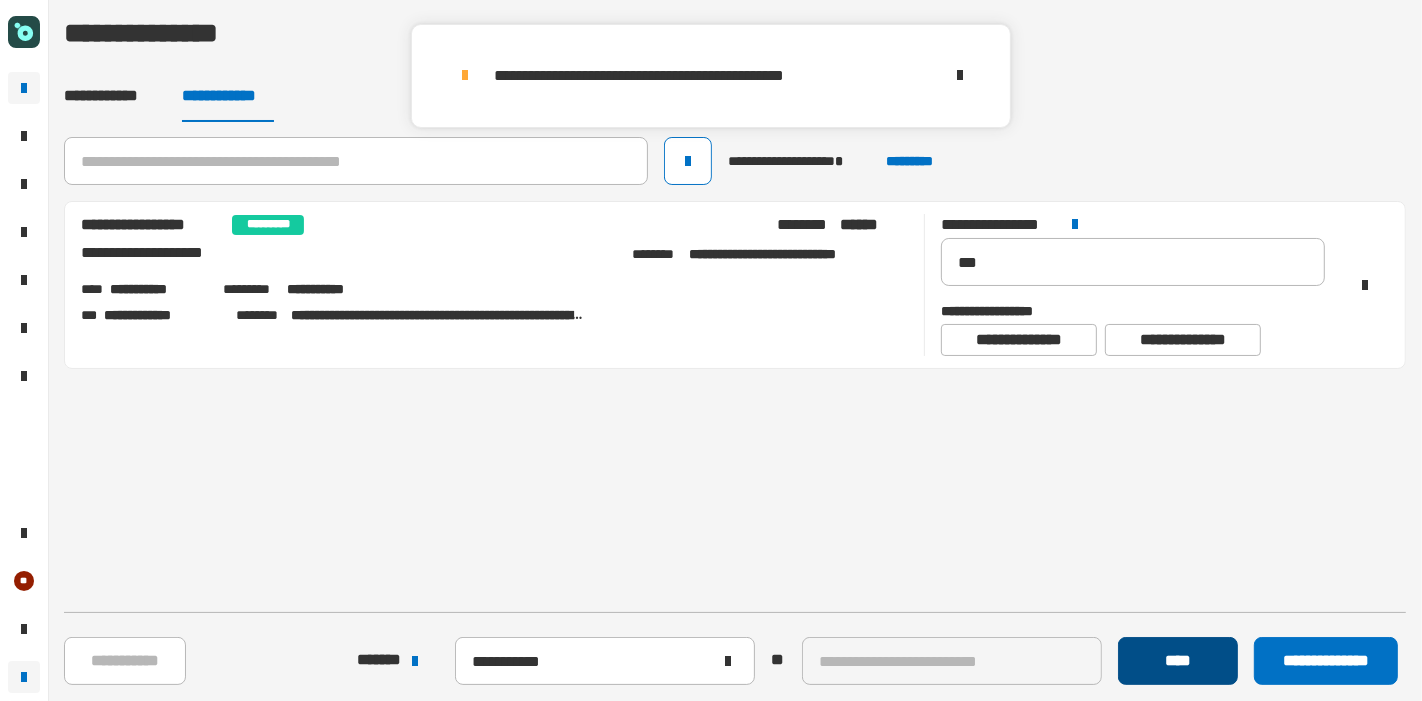 click on "****" 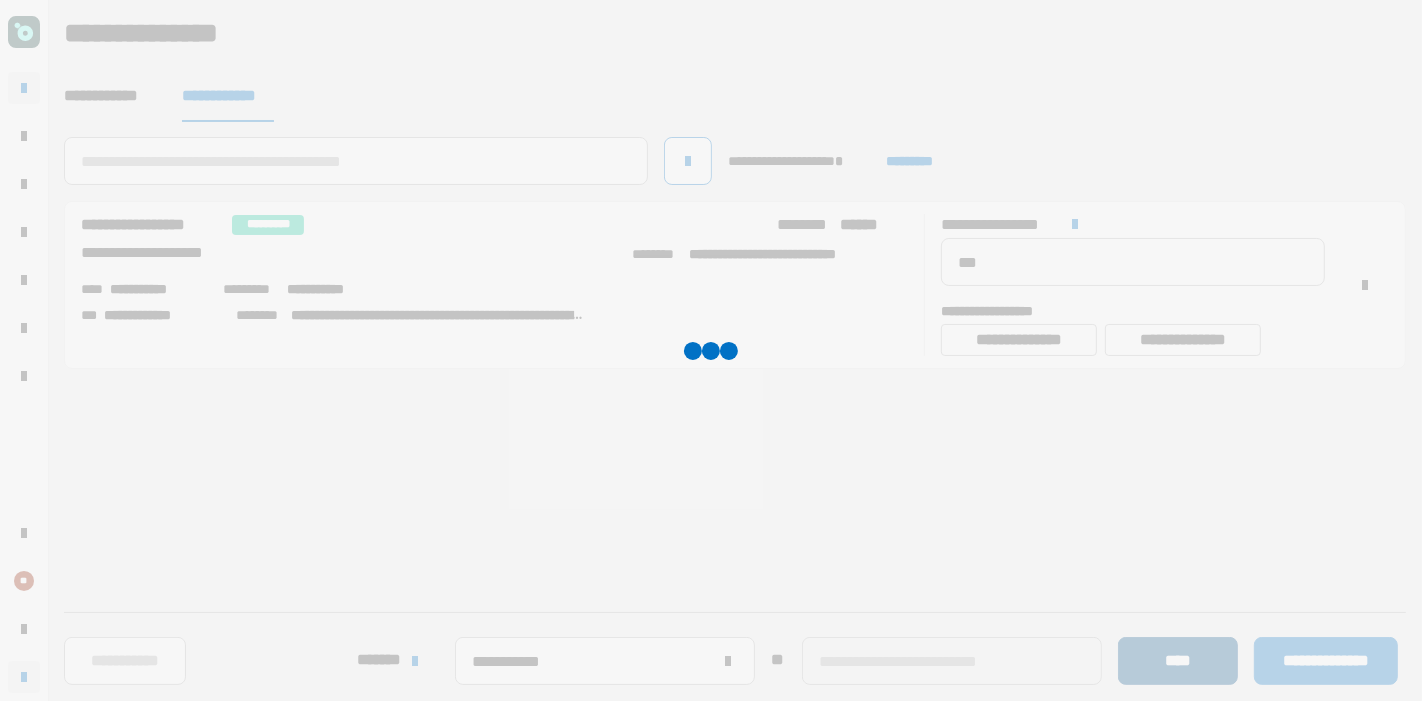 type 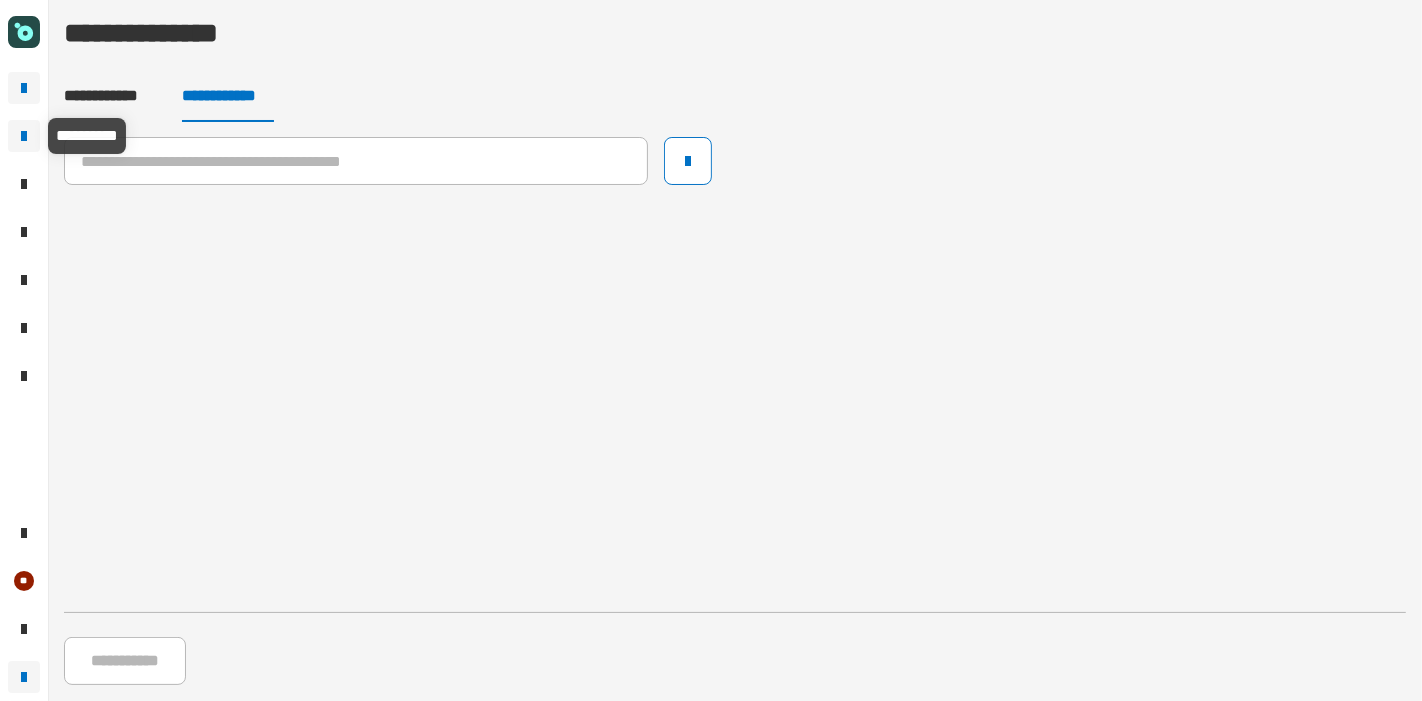 click 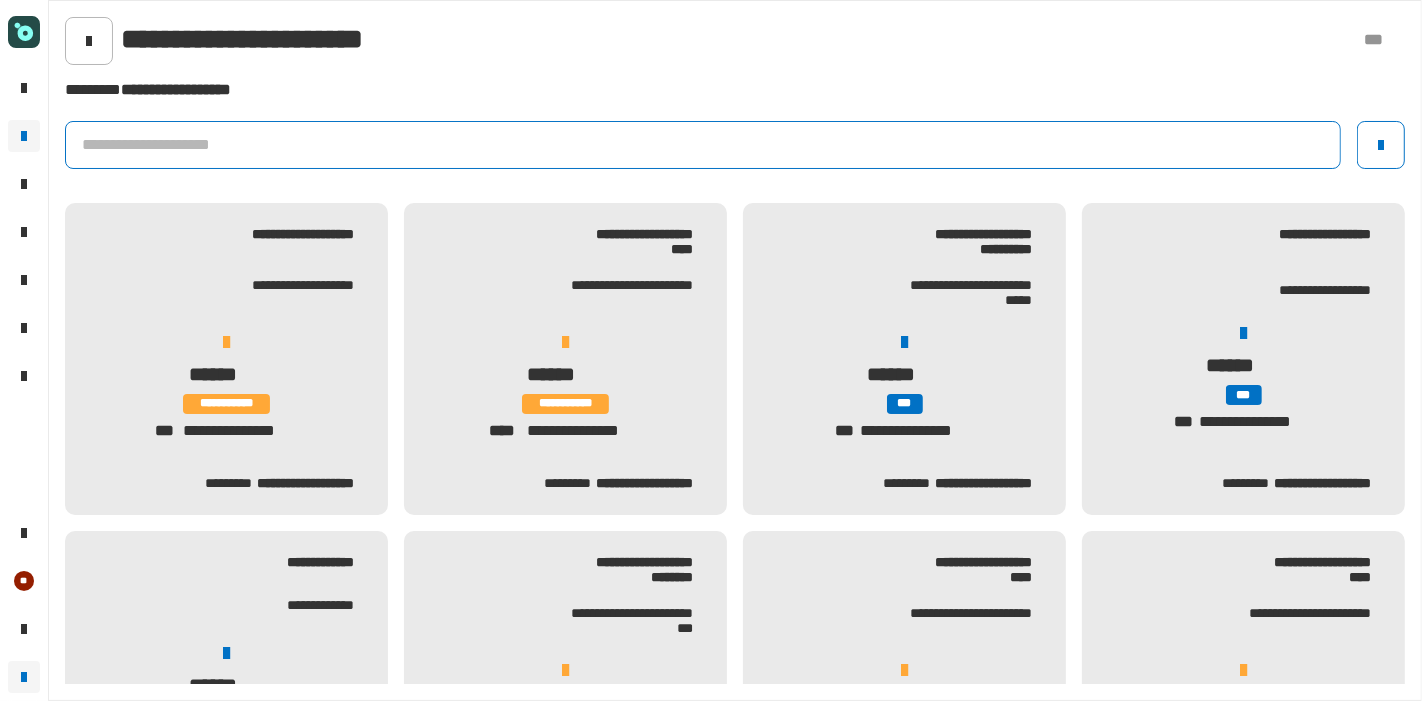 click 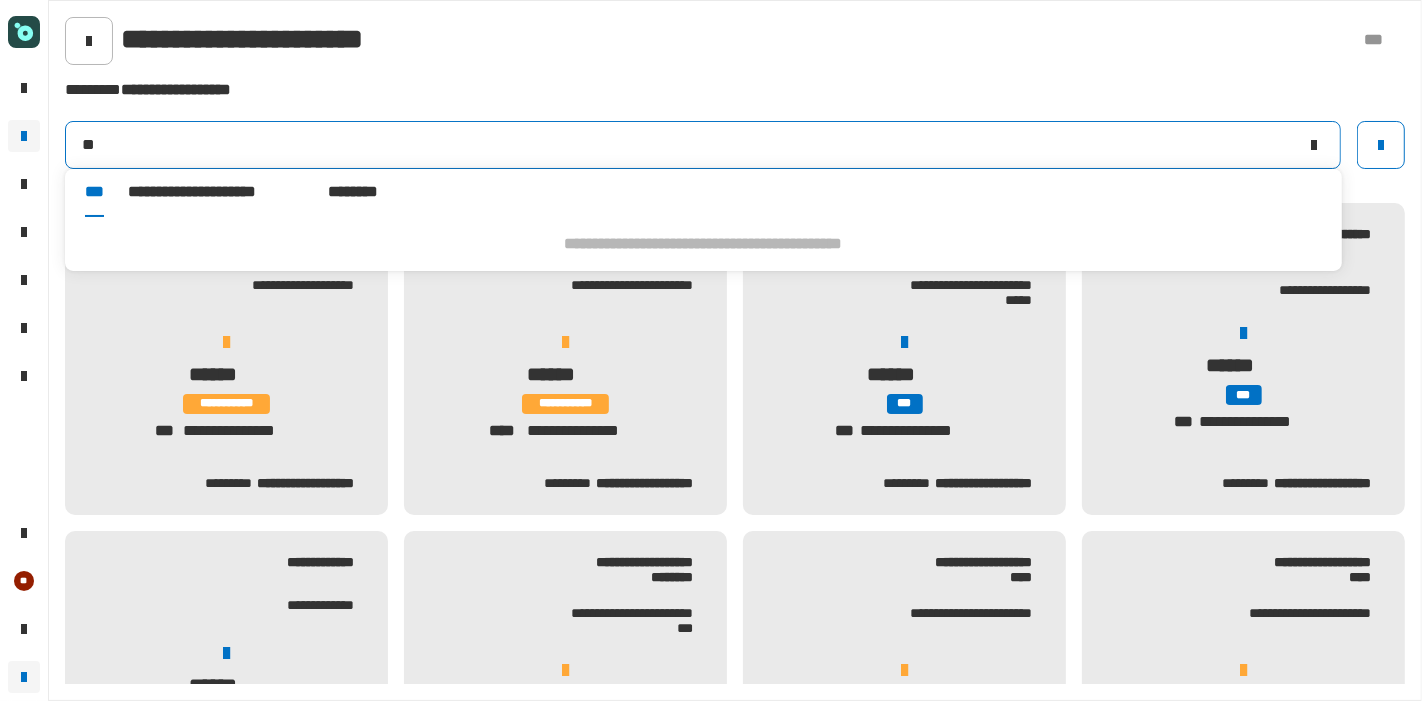 type on "*" 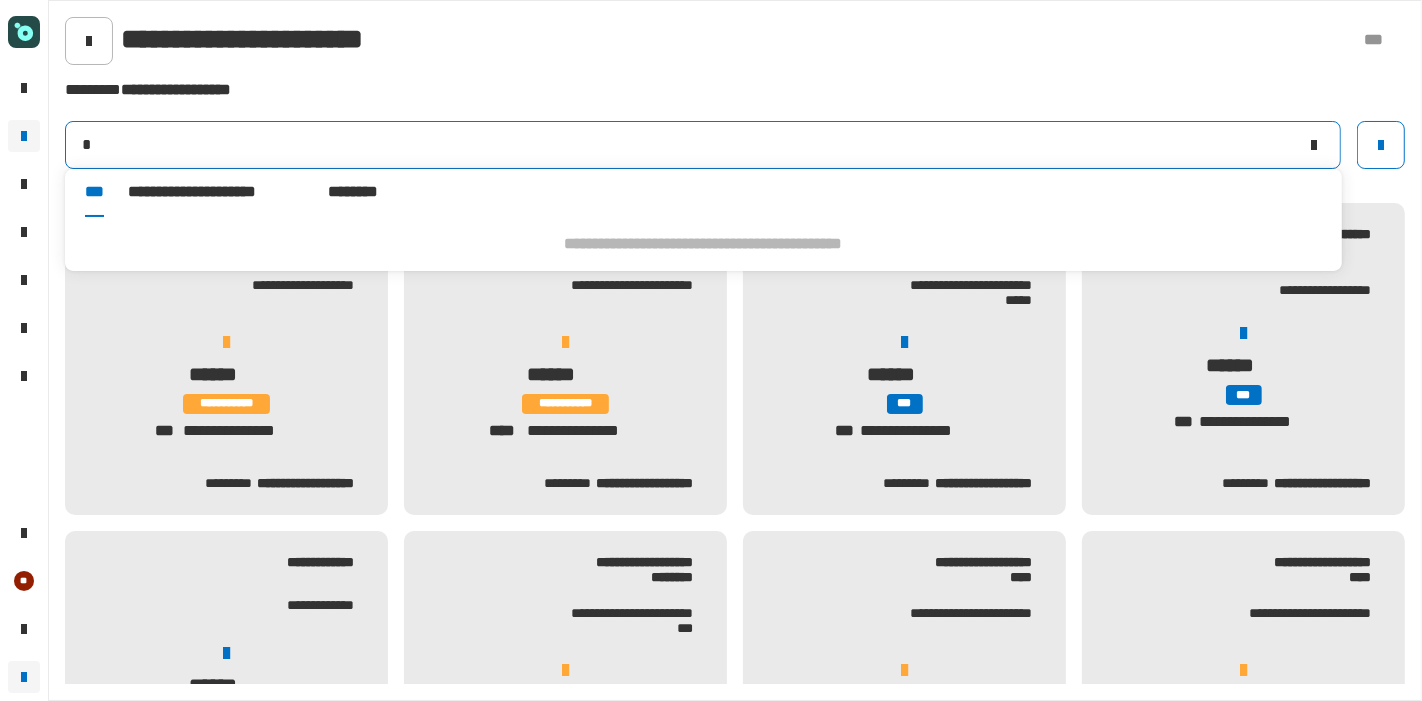 type 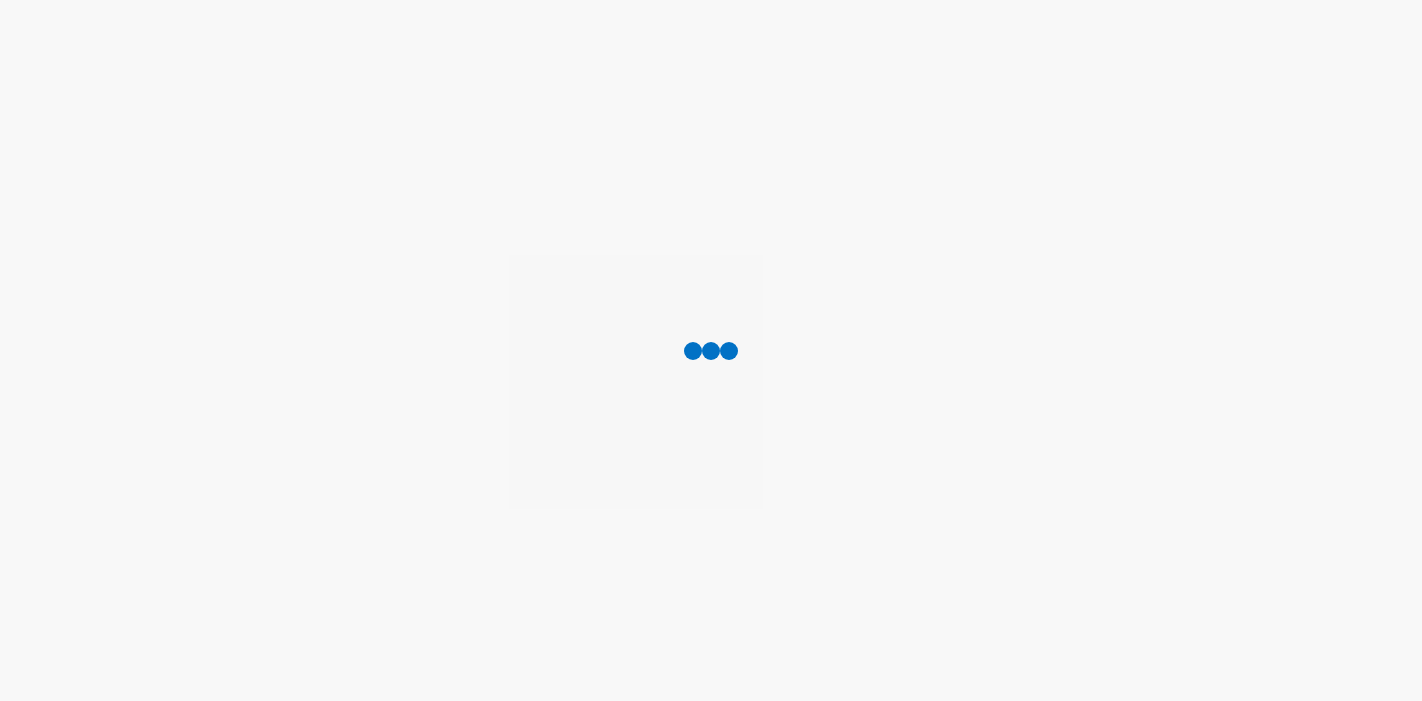 scroll, scrollTop: 0, scrollLeft: 0, axis: both 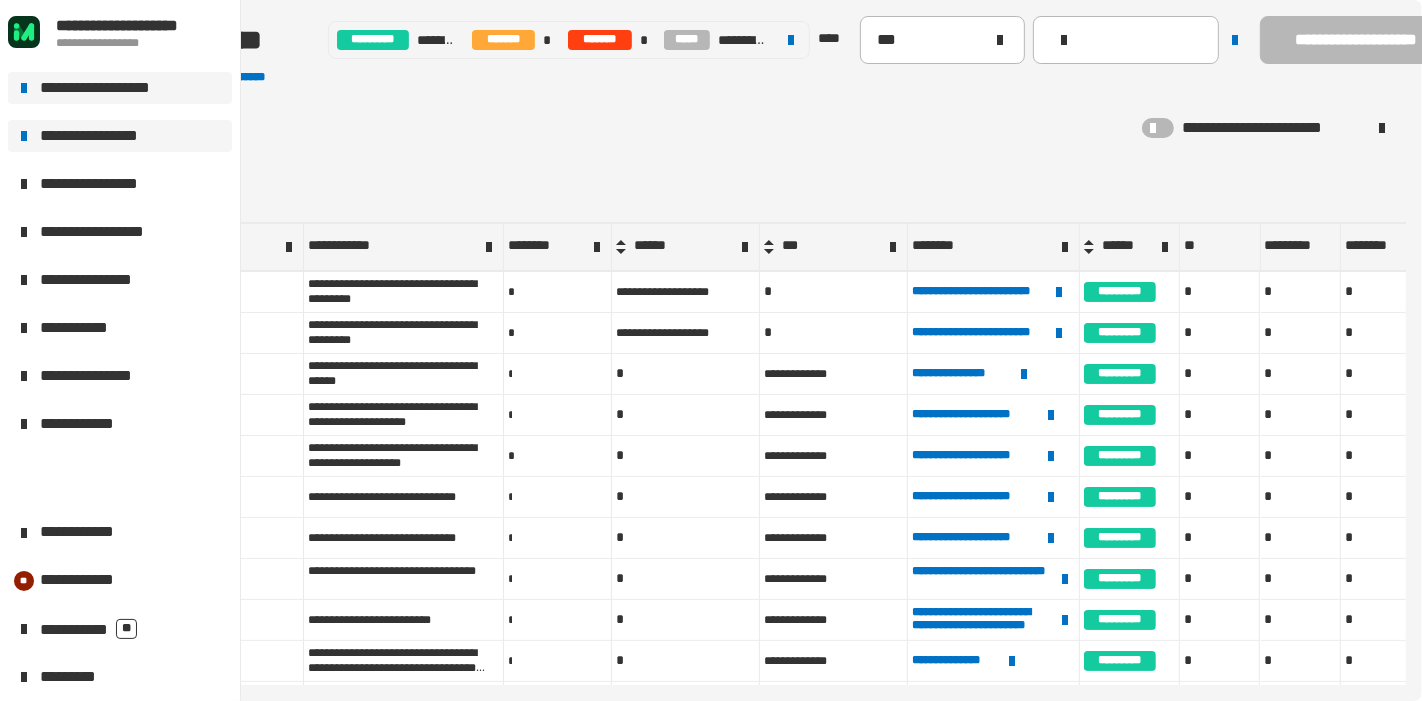 click on "**********" 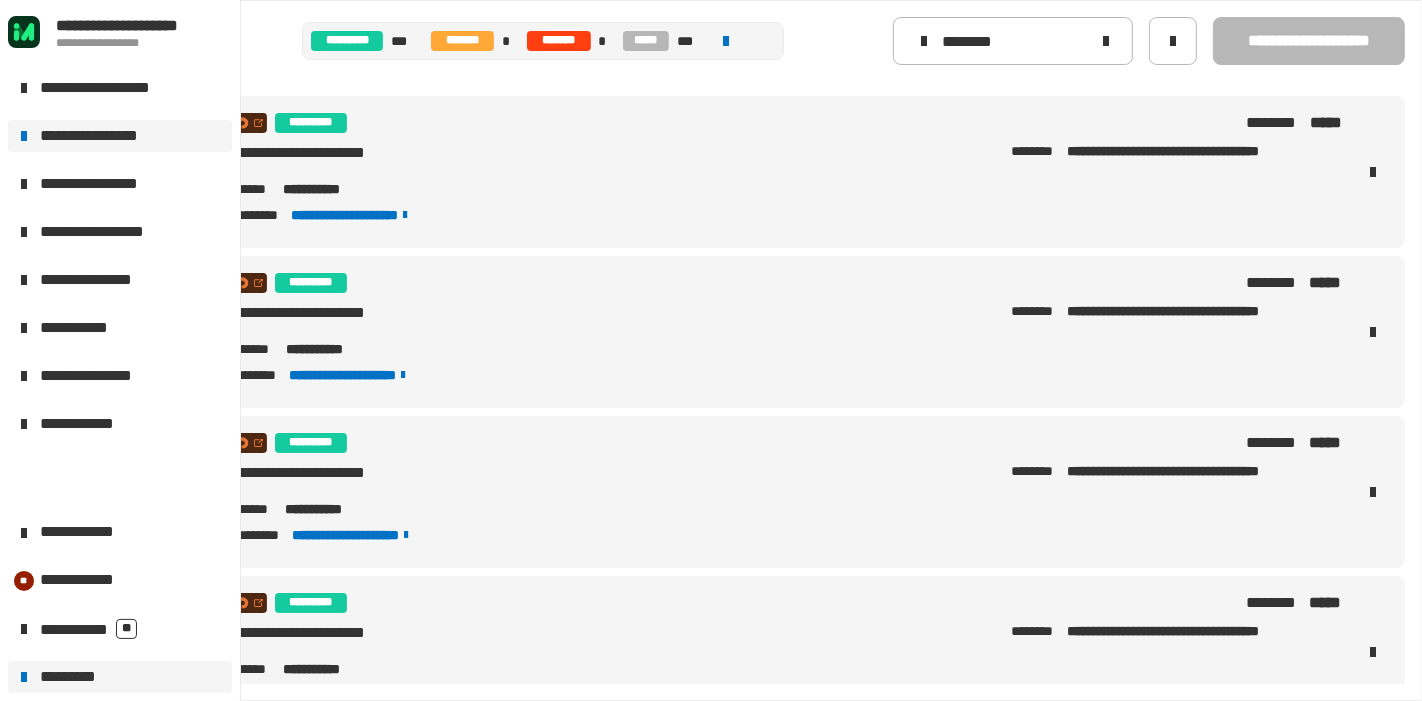 click on "*********" 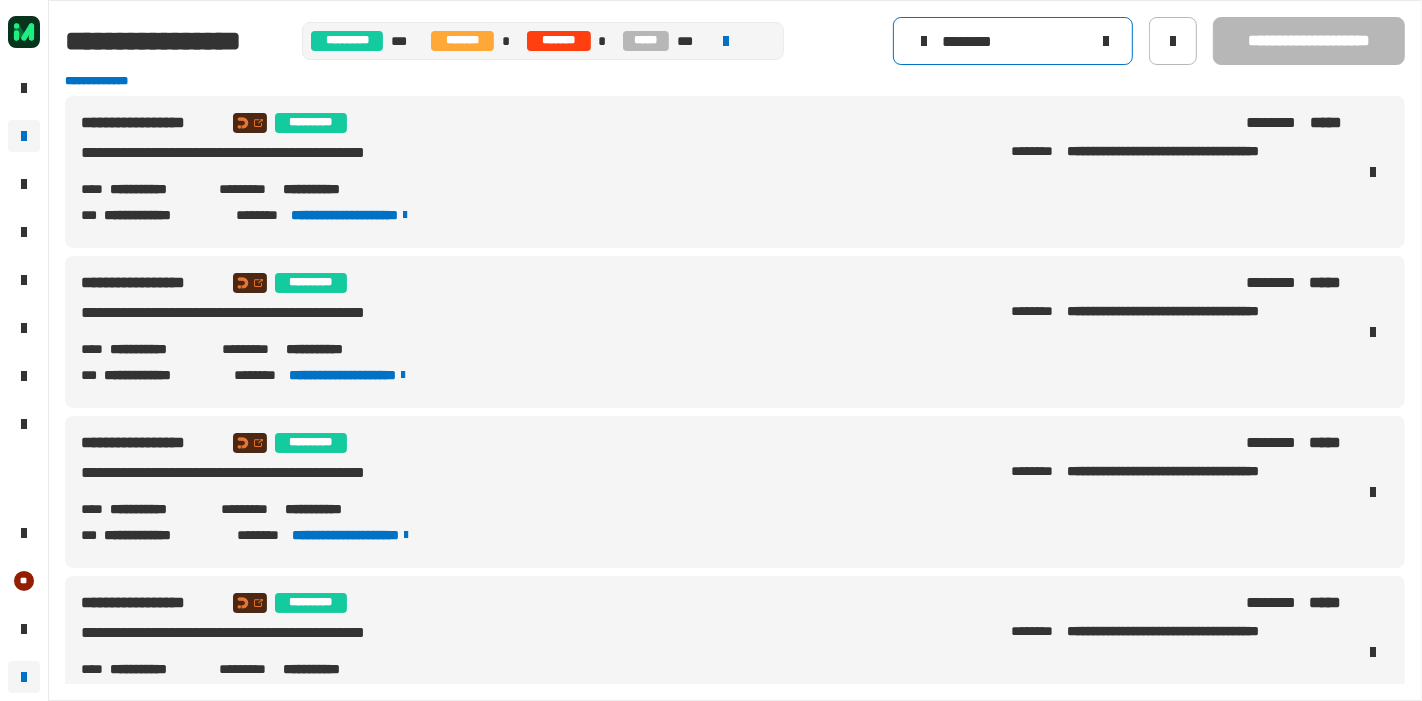 click 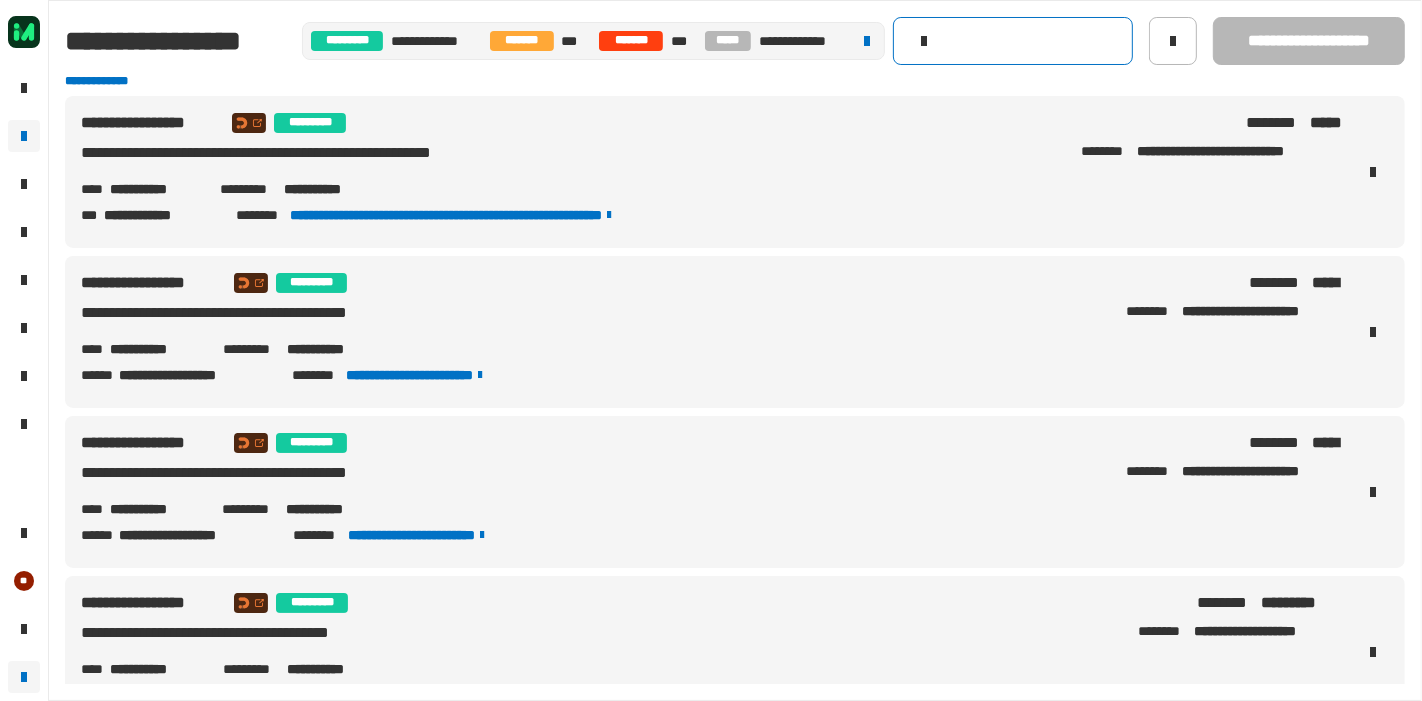 click 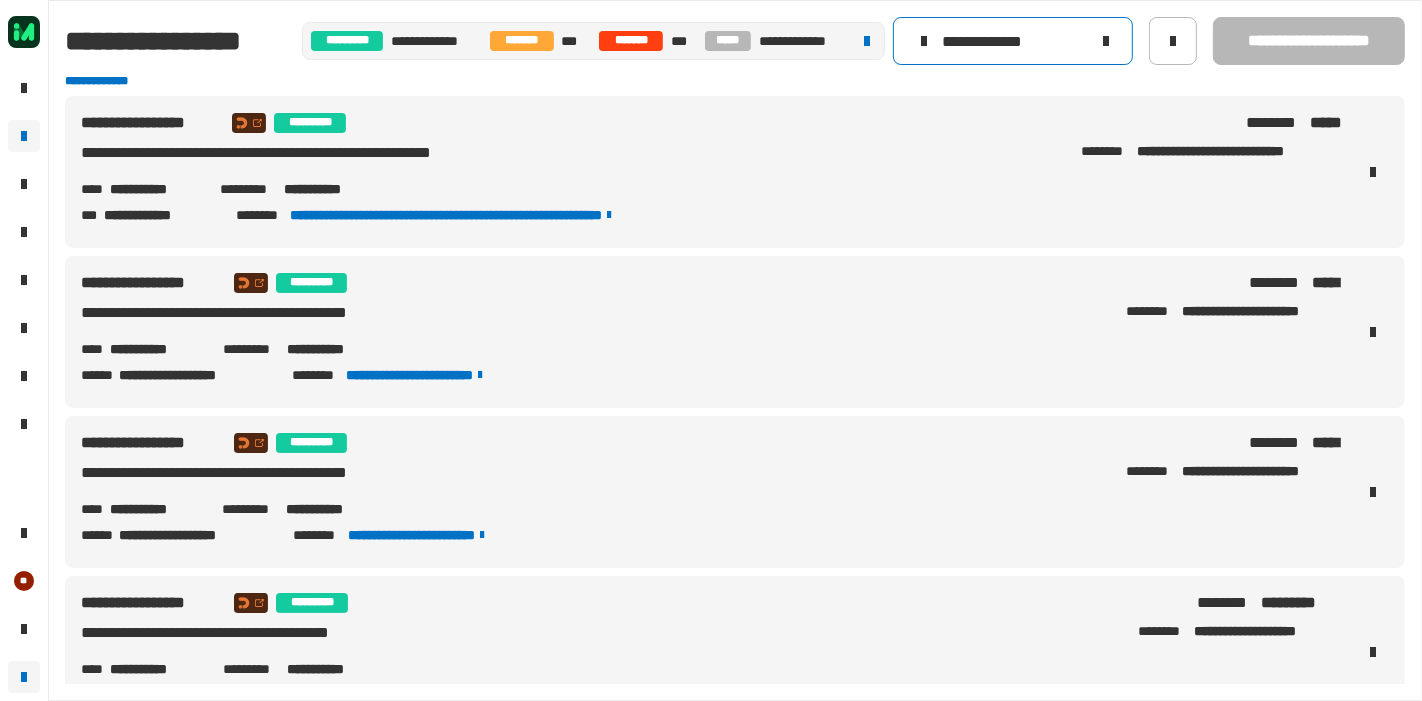 type on "**********" 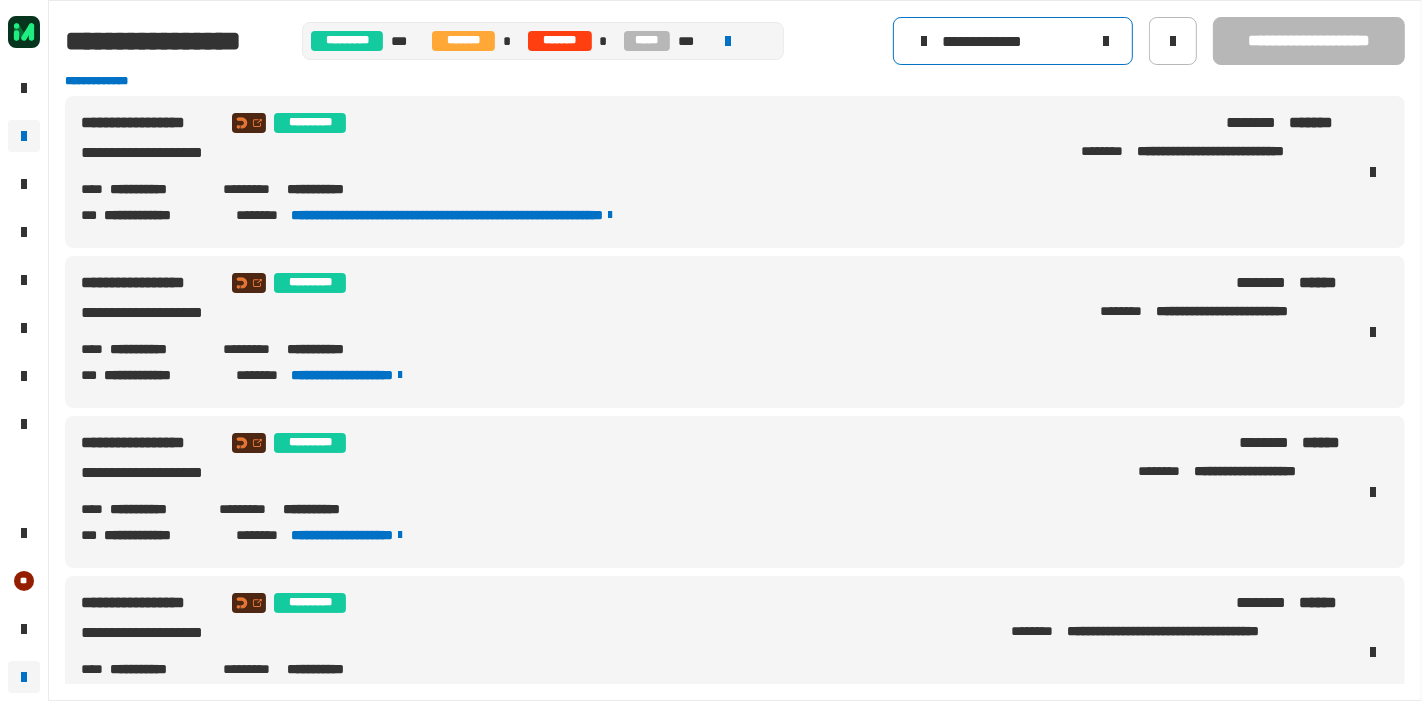 click 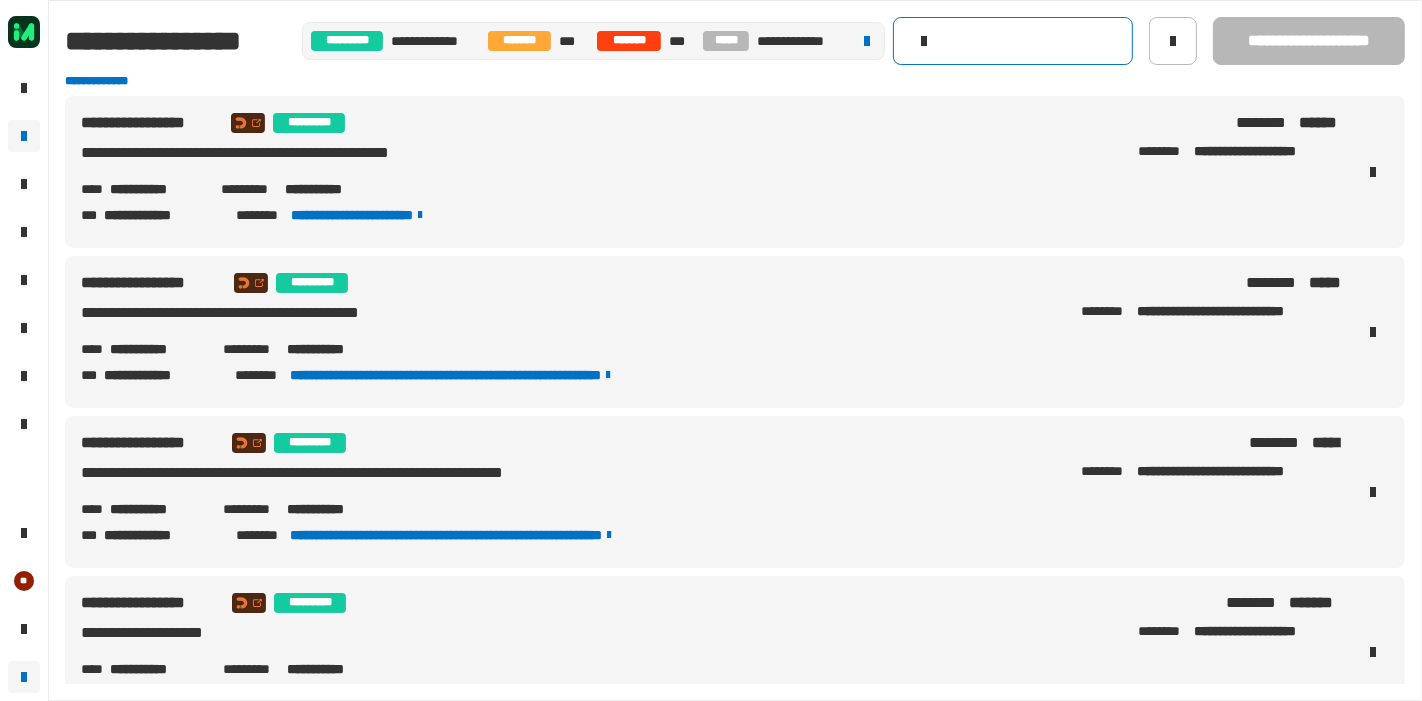 click 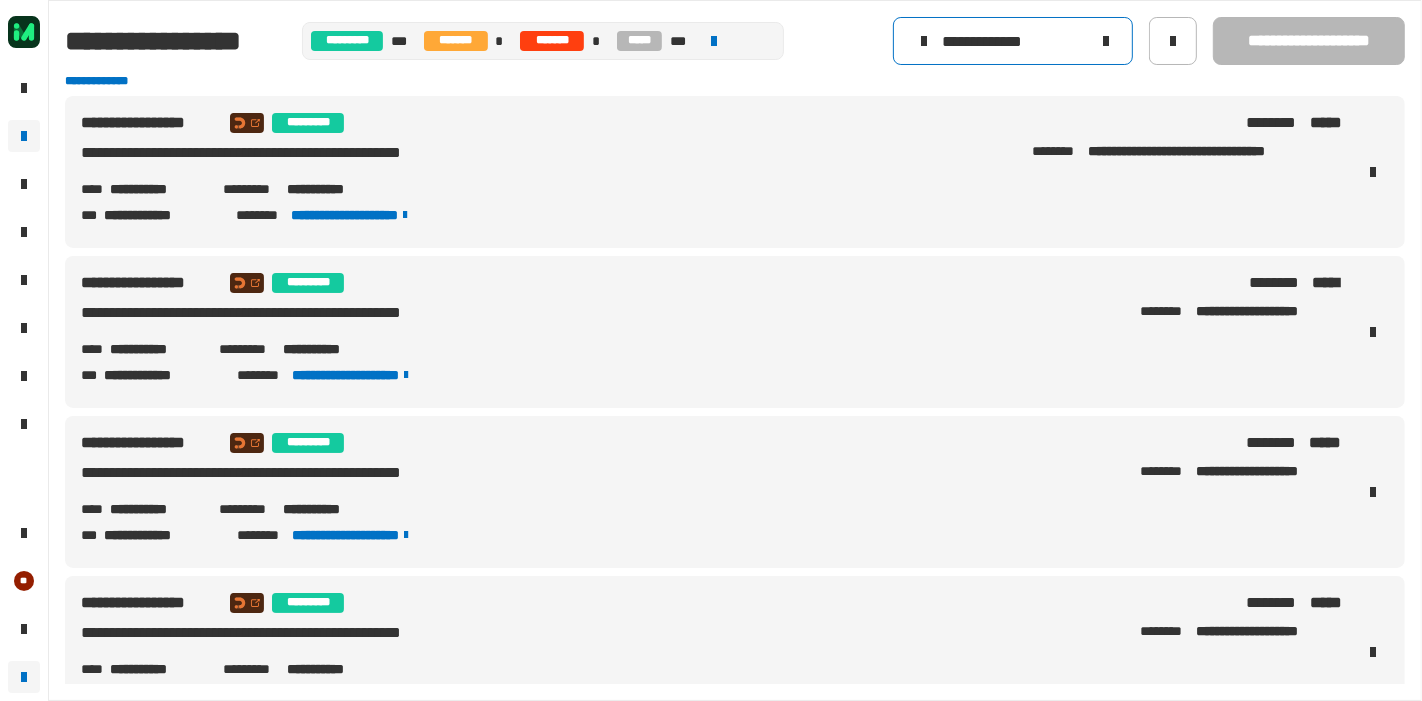 type on "**********" 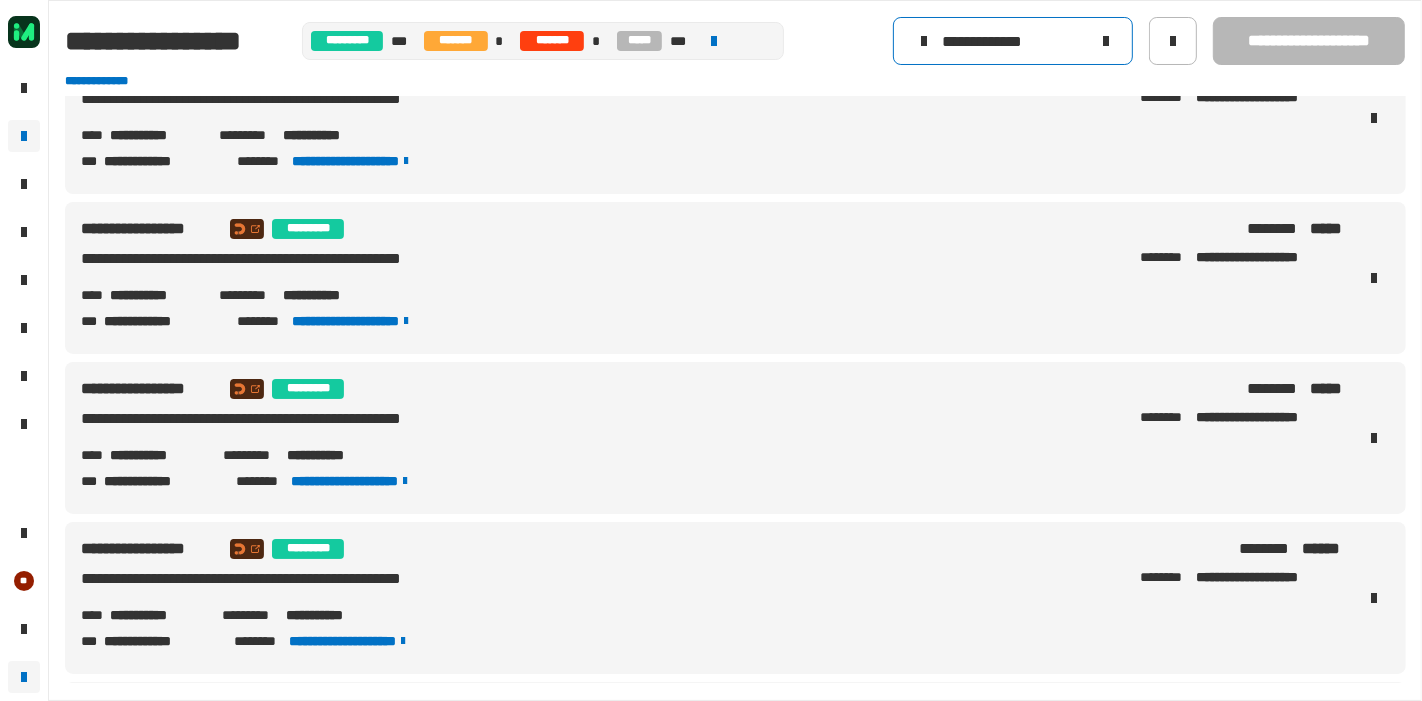 scroll, scrollTop: 0, scrollLeft: 0, axis: both 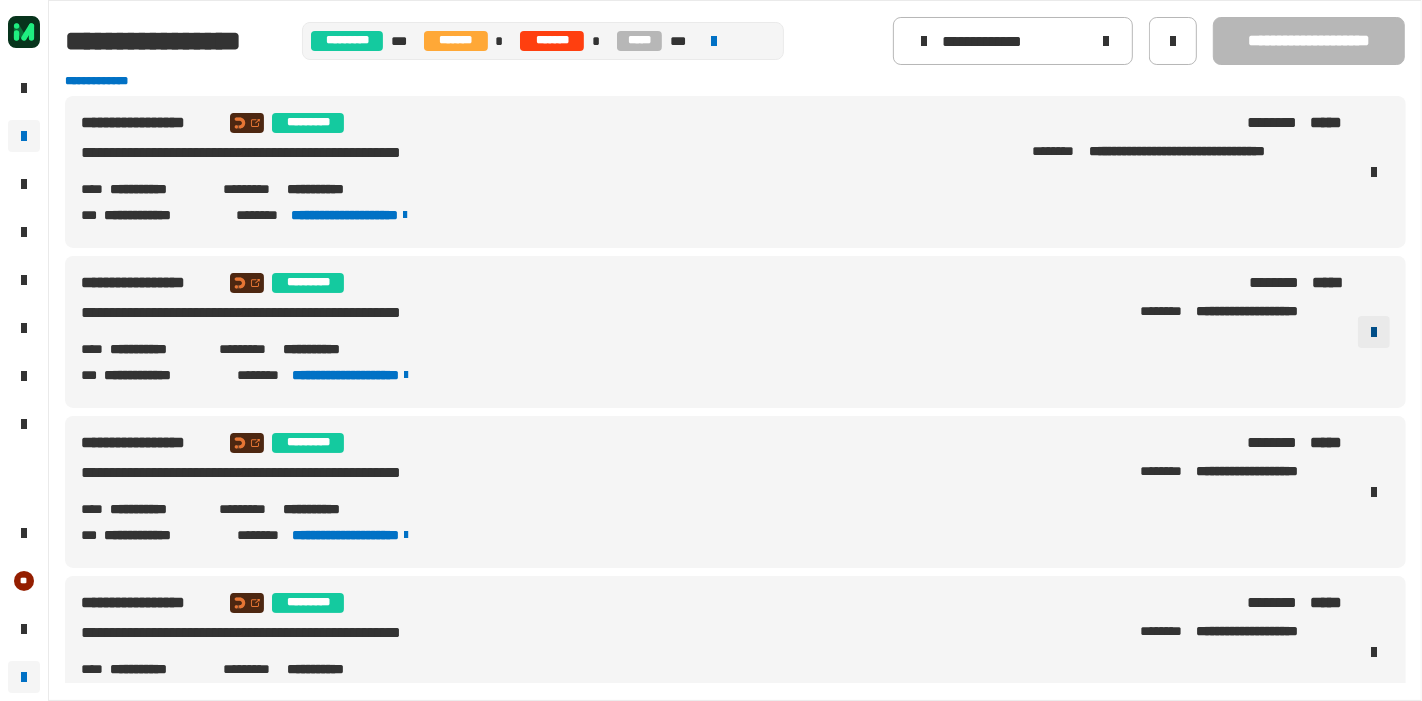 click at bounding box center (1374, 332) 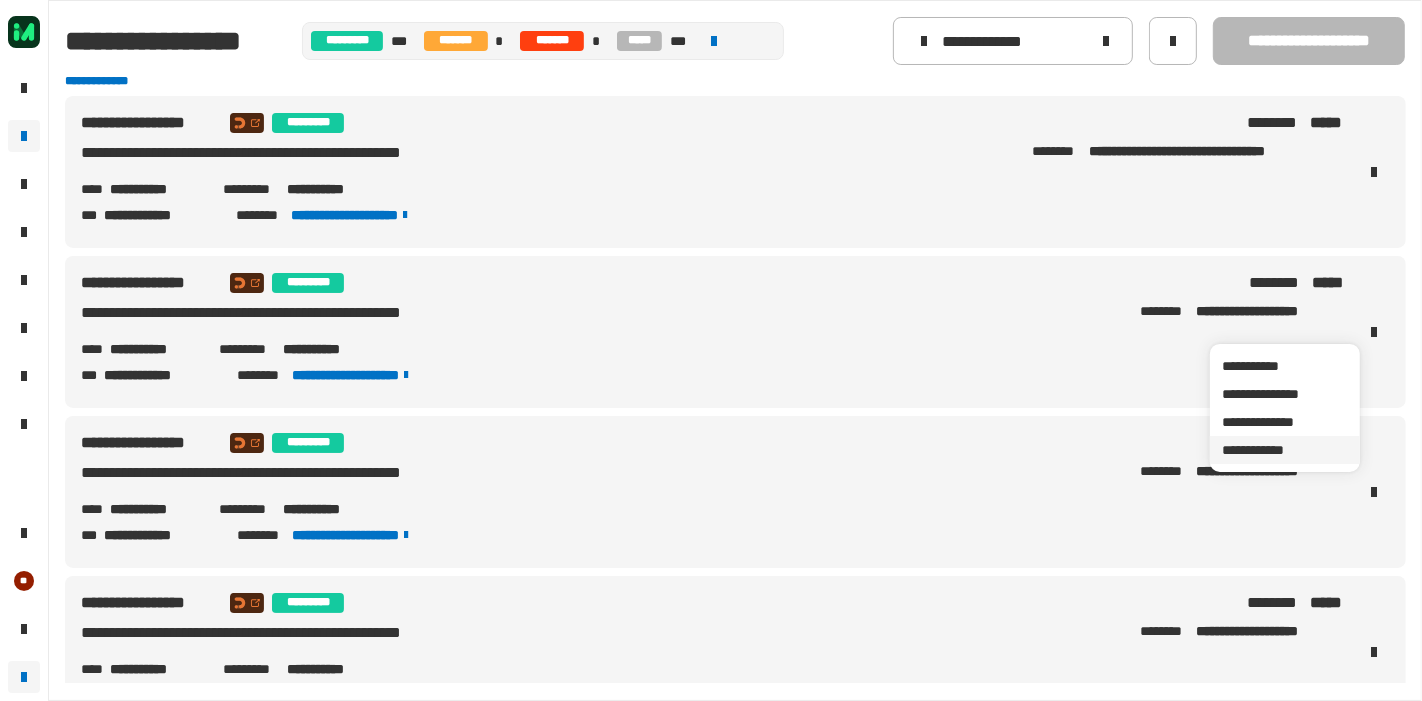 click on "**********" at bounding box center [1285, 450] 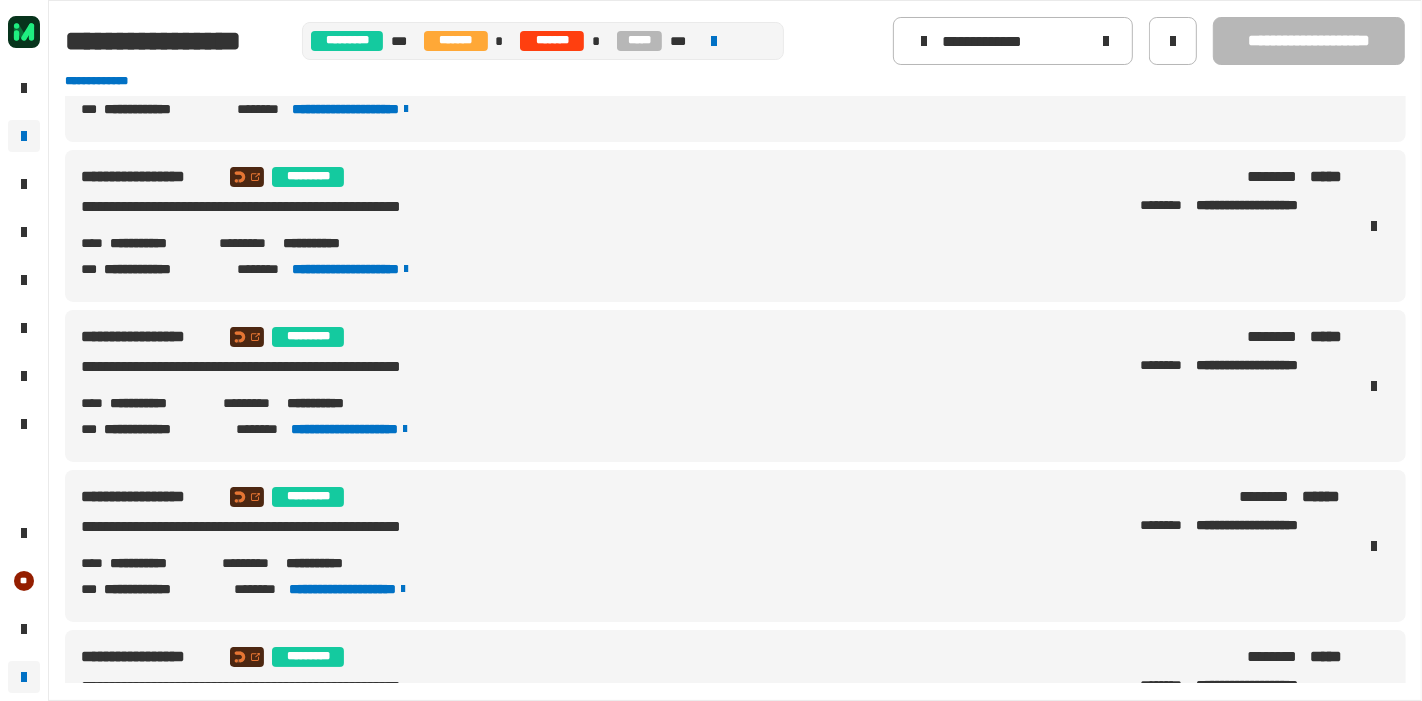 scroll, scrollTop: 268, scrollLeft: 0, axis: vertical 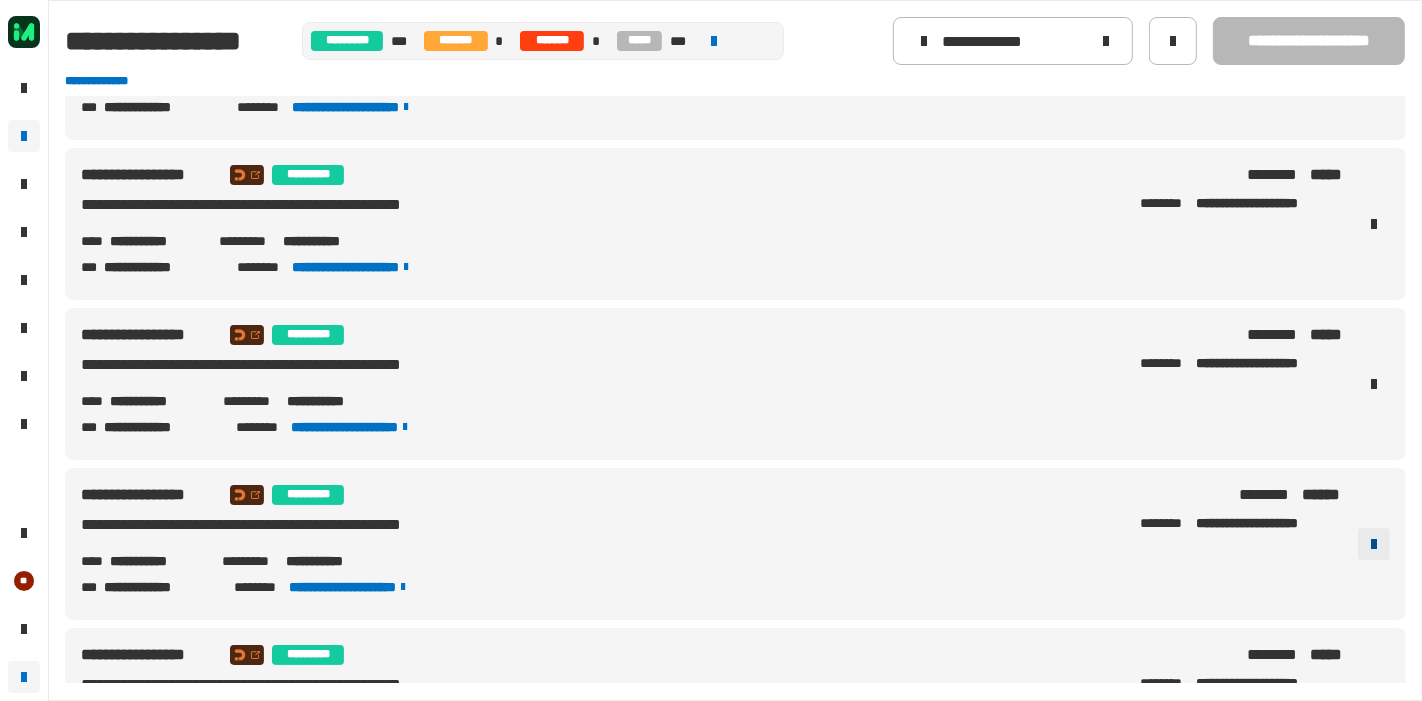 click at bounding box center [1374, 544] 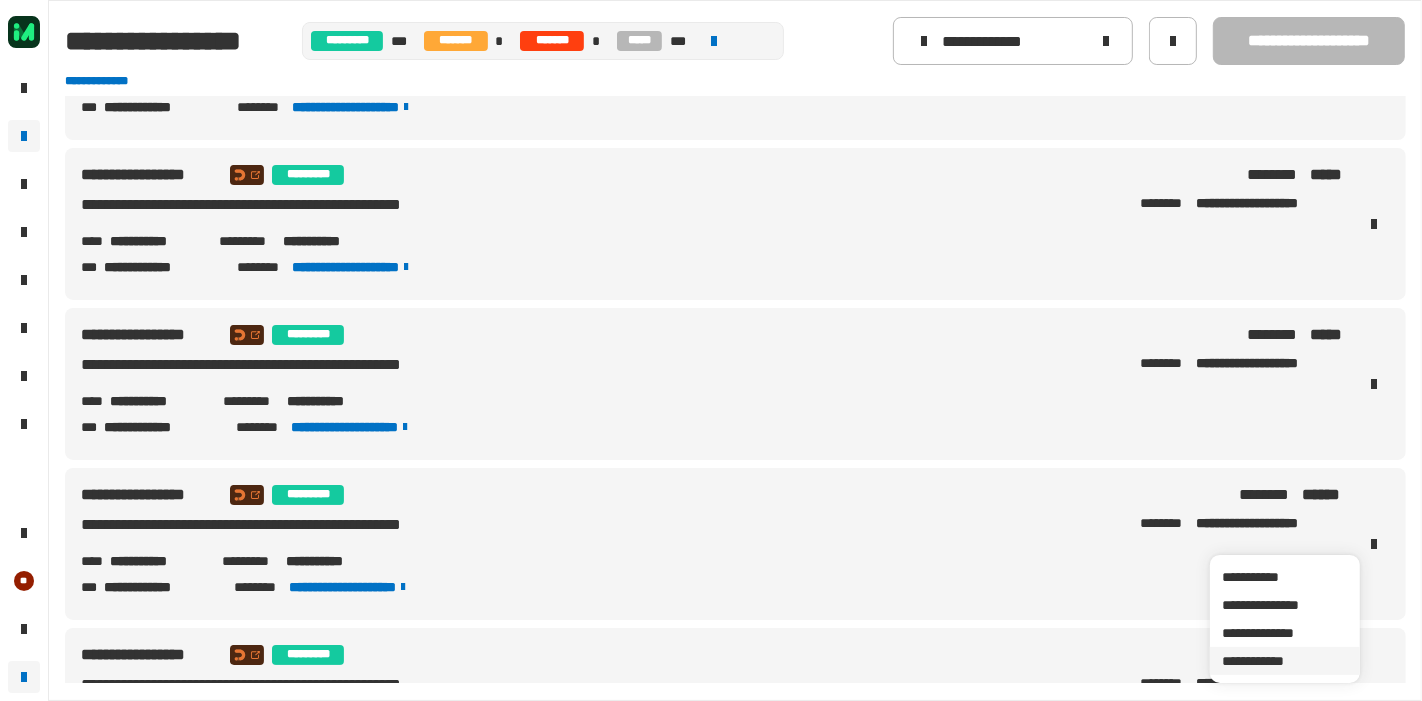 click on "**********" at bounding box center (1285, 661) 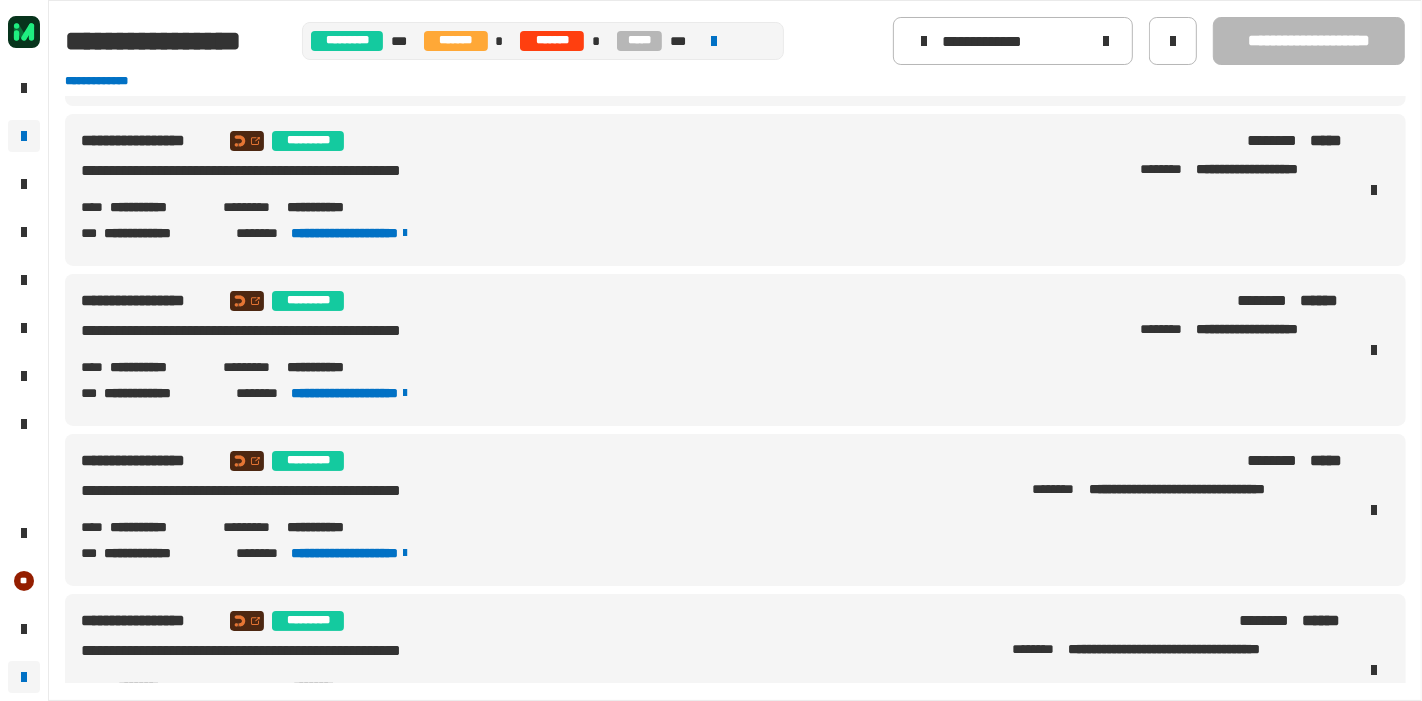 scroll, scrollTop: 781, scrollLeft: 0, axis: vertical 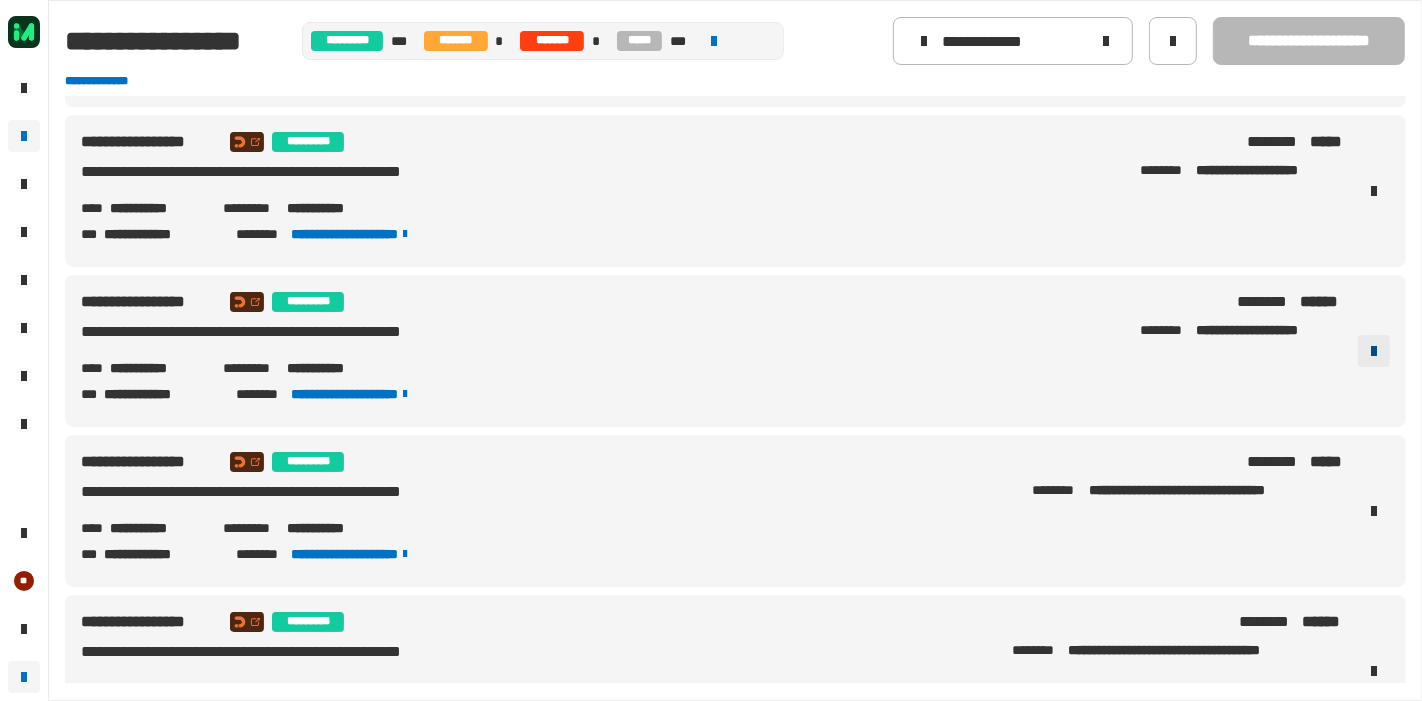 click at bounding box center (1374, 351) 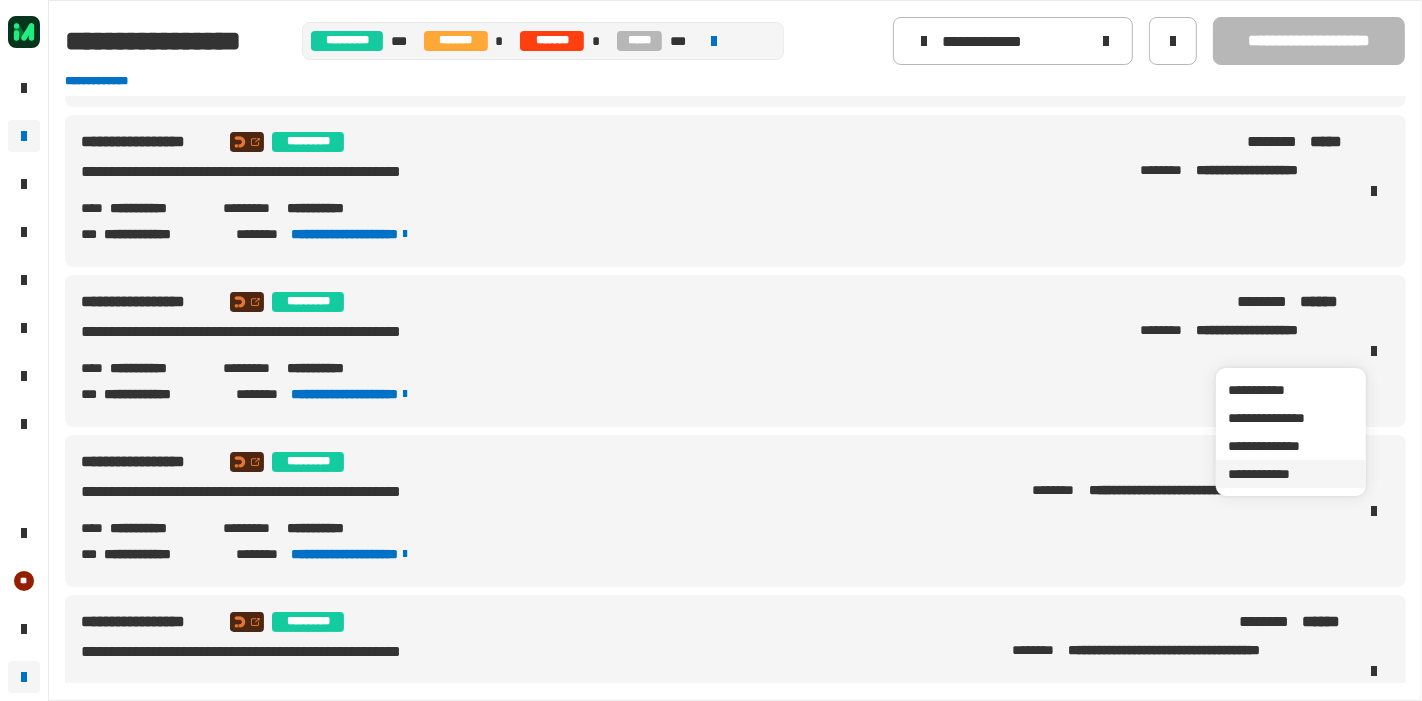 click on "**********" at bounding box center (1291, 474) 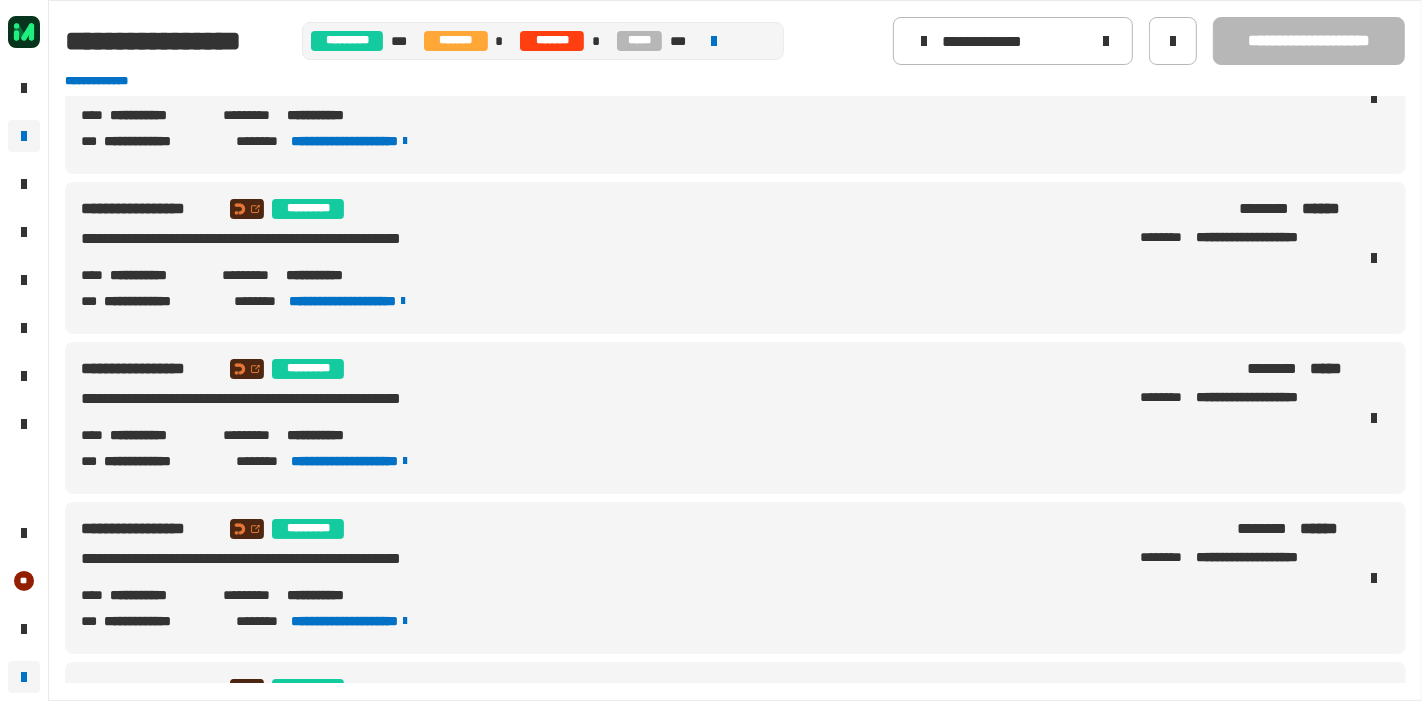 scroll, scrollTop: 537, scrollLeft: 0, axis: vertical 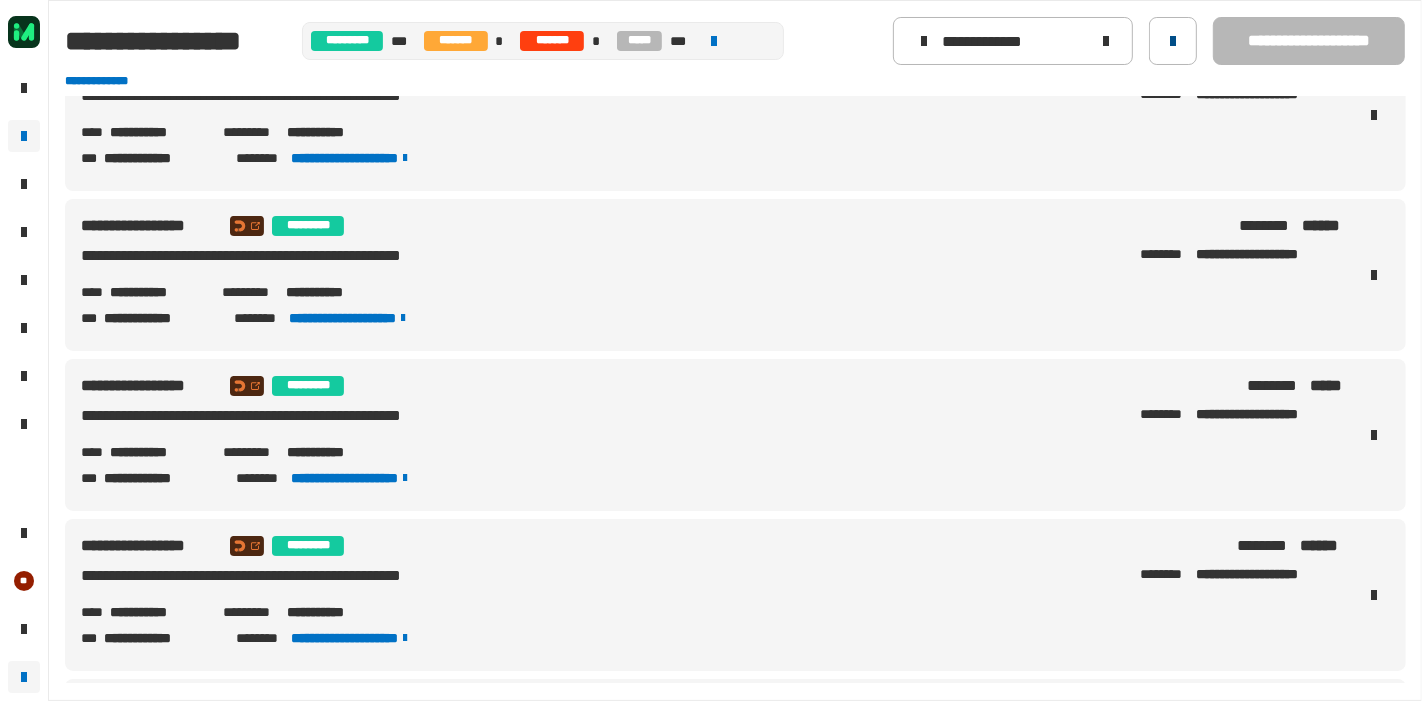 click 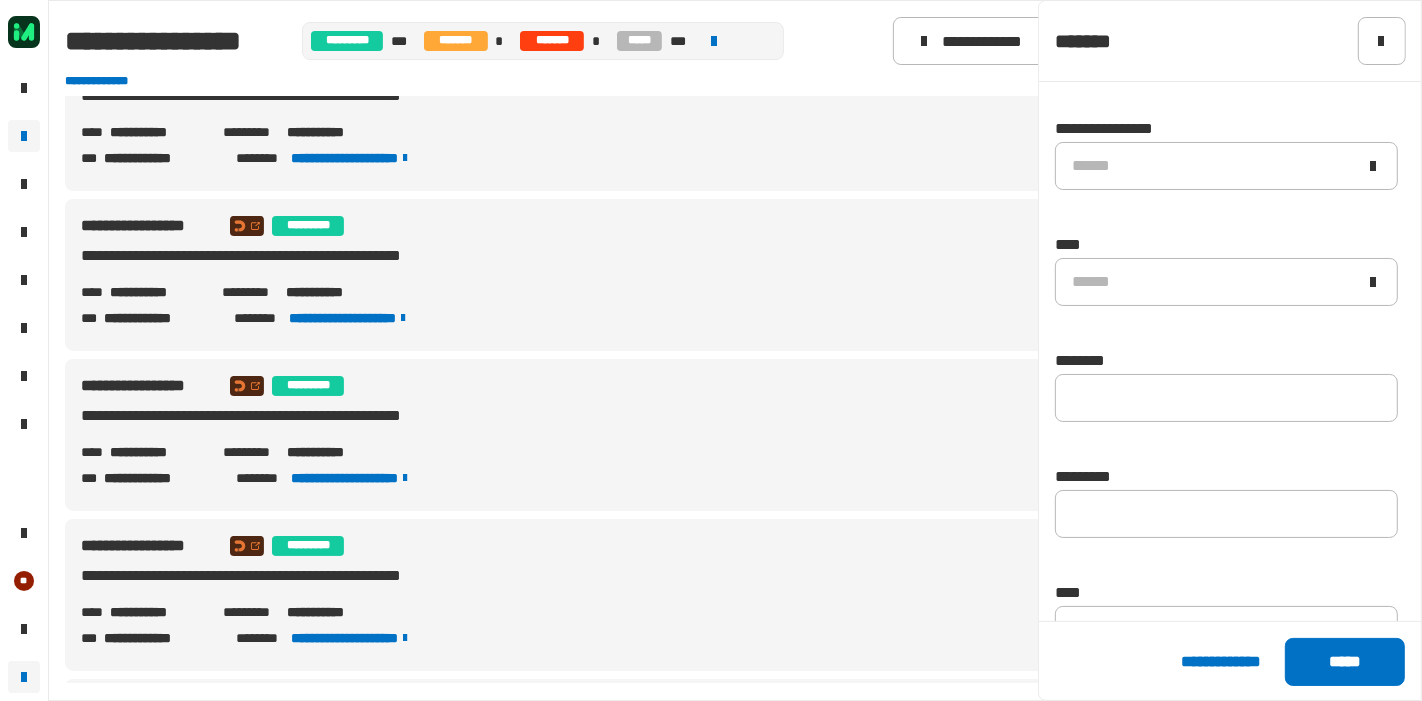 scroll, scrollTop: 202, scrollLeft: 0, axis: vertical 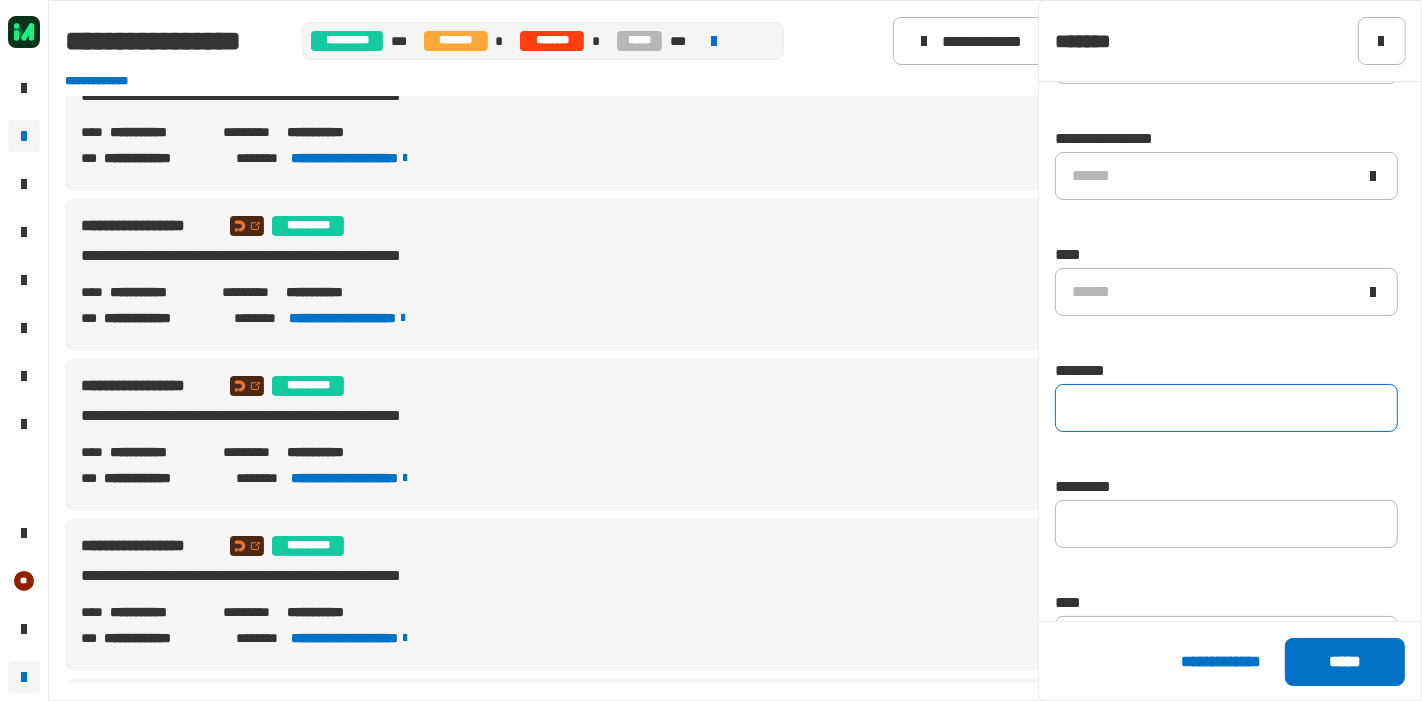 click 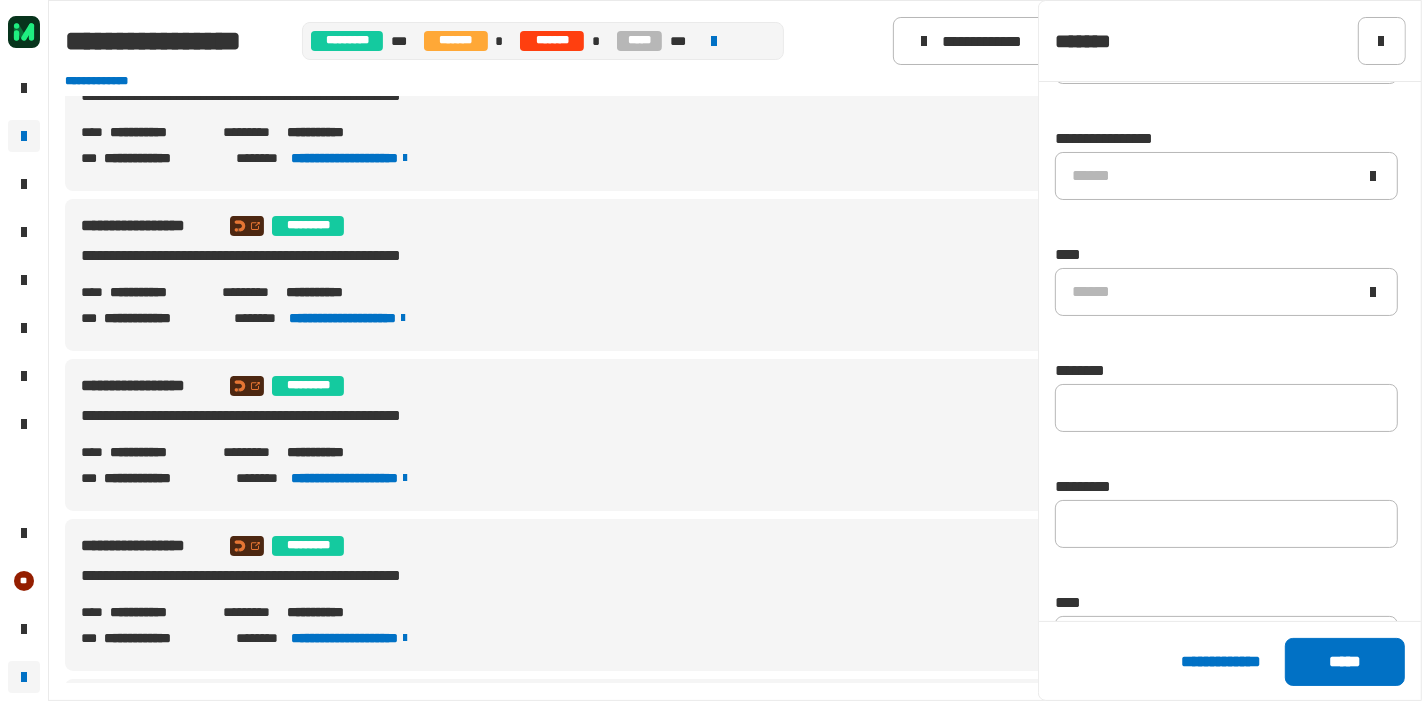 click on "**********" at bounding box center (711, 420) 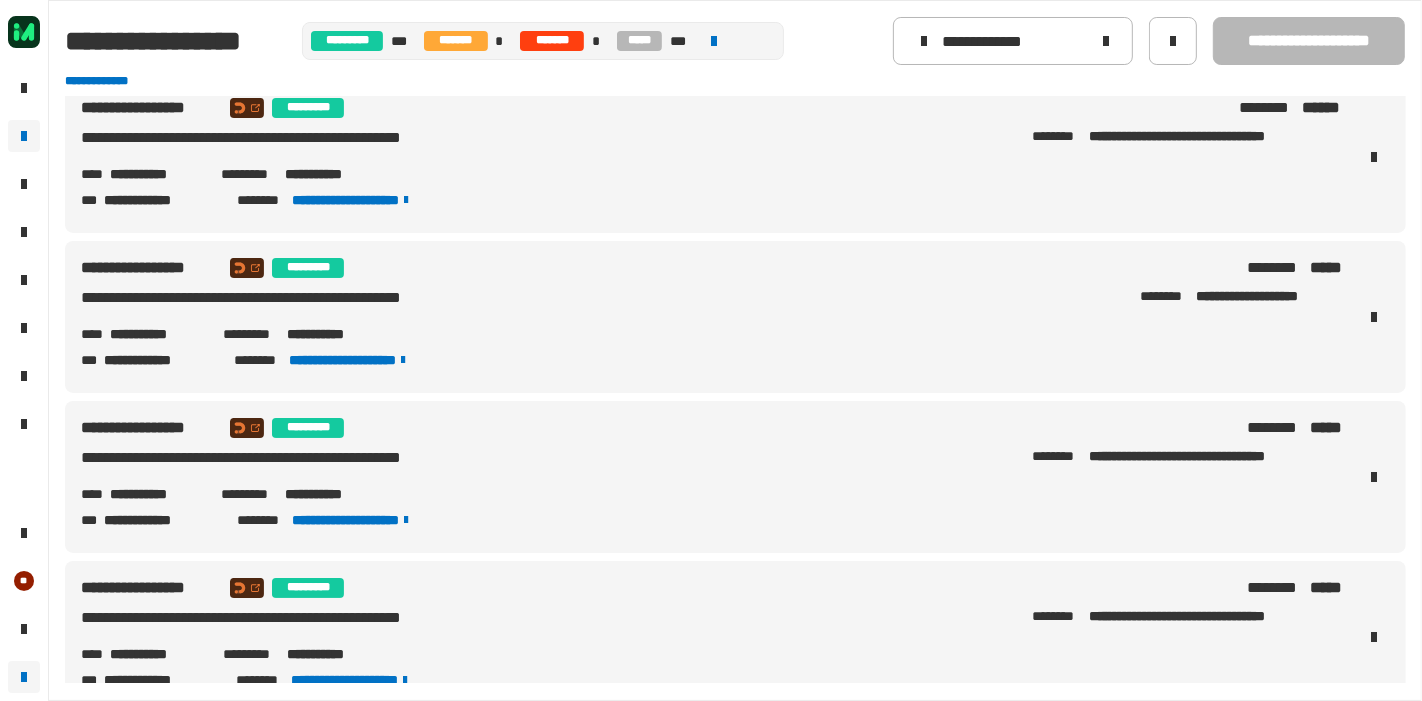 scroll, scrollTop: 1493, scrollLeft: 0, axis: vertical 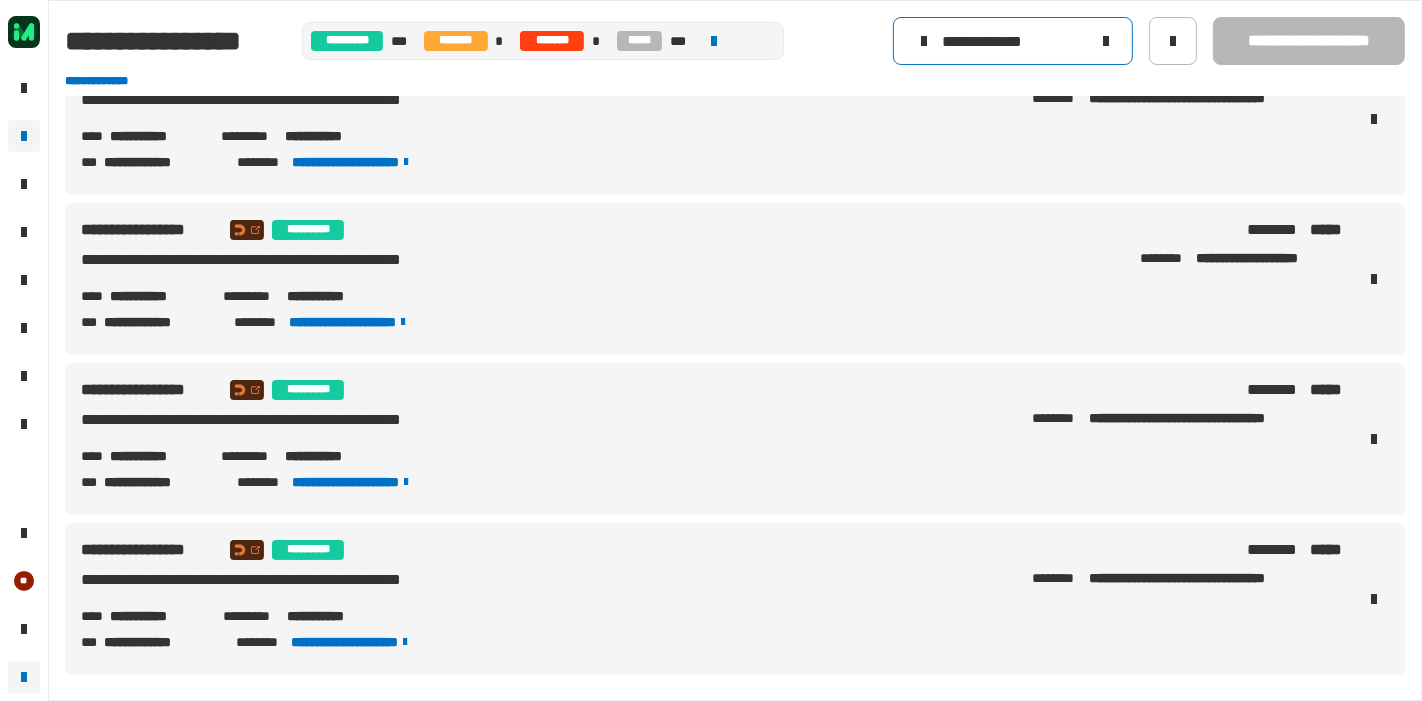 click 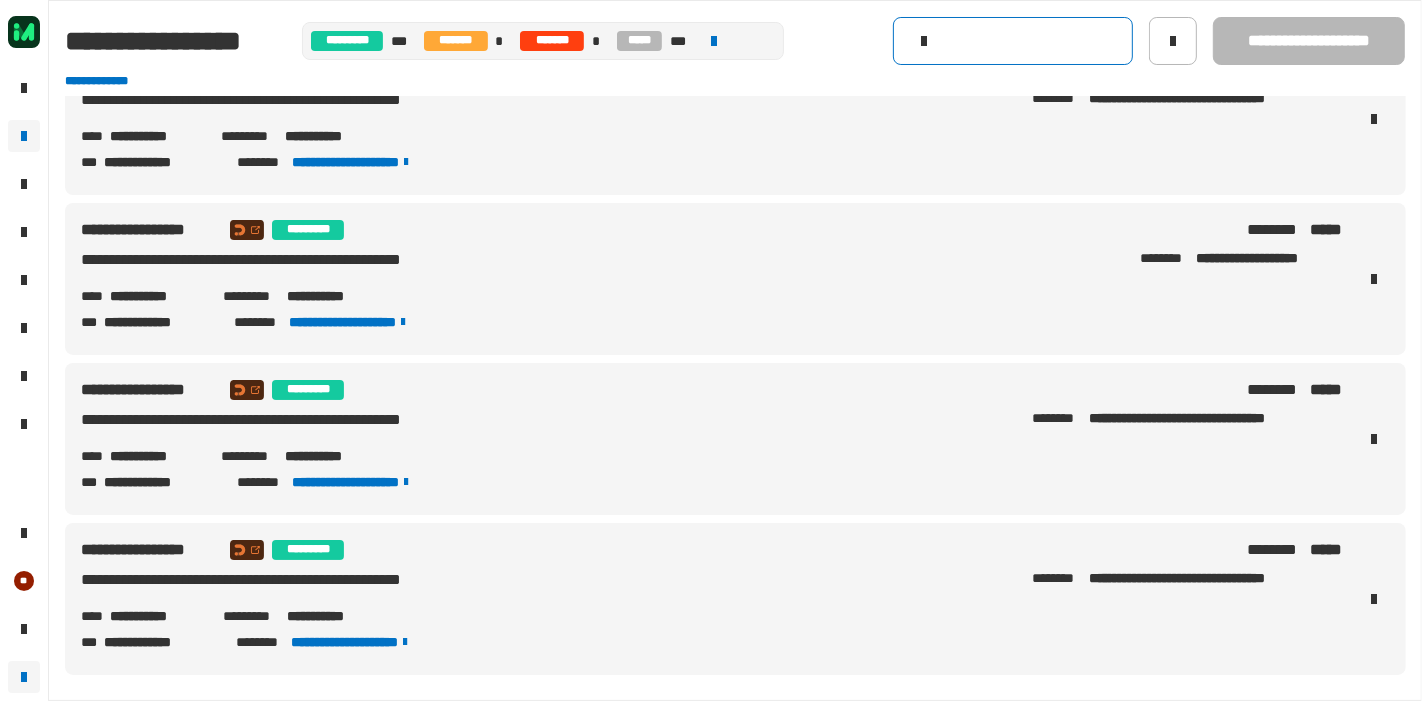 type 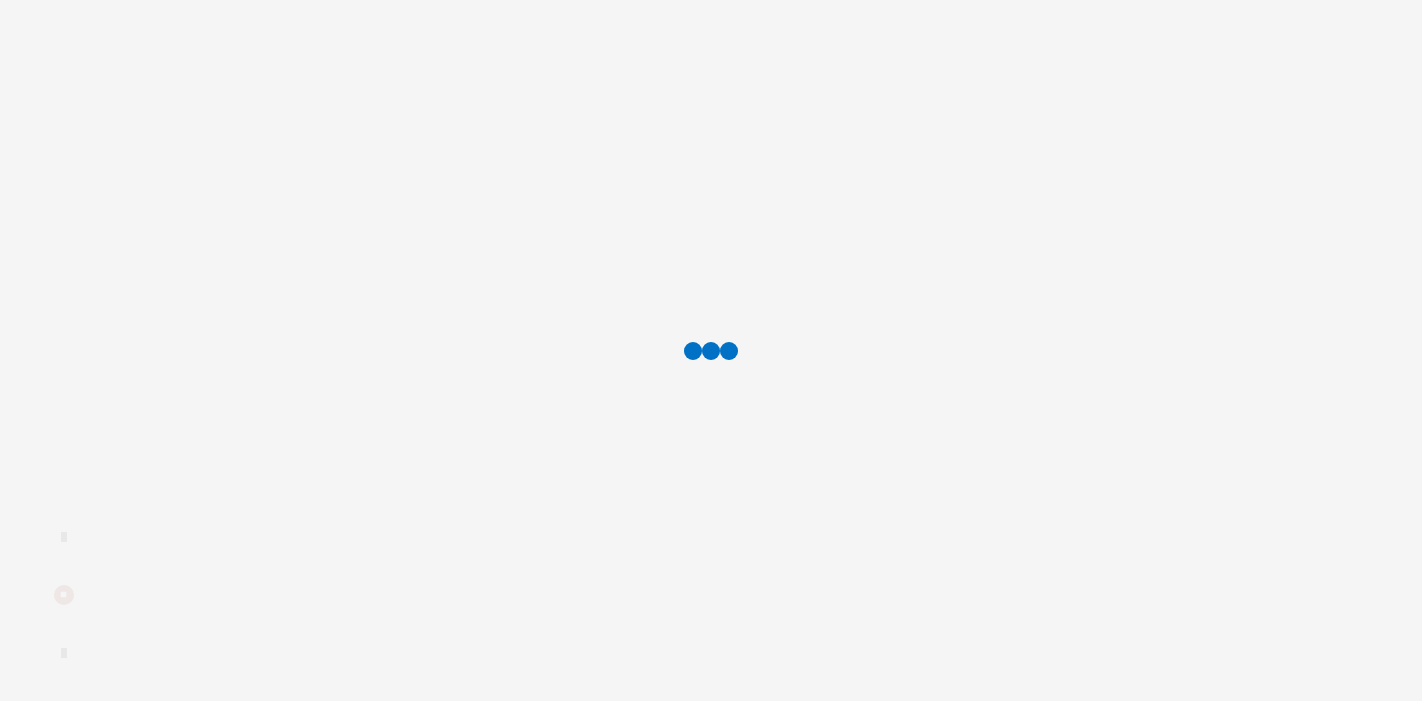 scroll, scrollTop: 0, scrollLeft: 0, axis: both 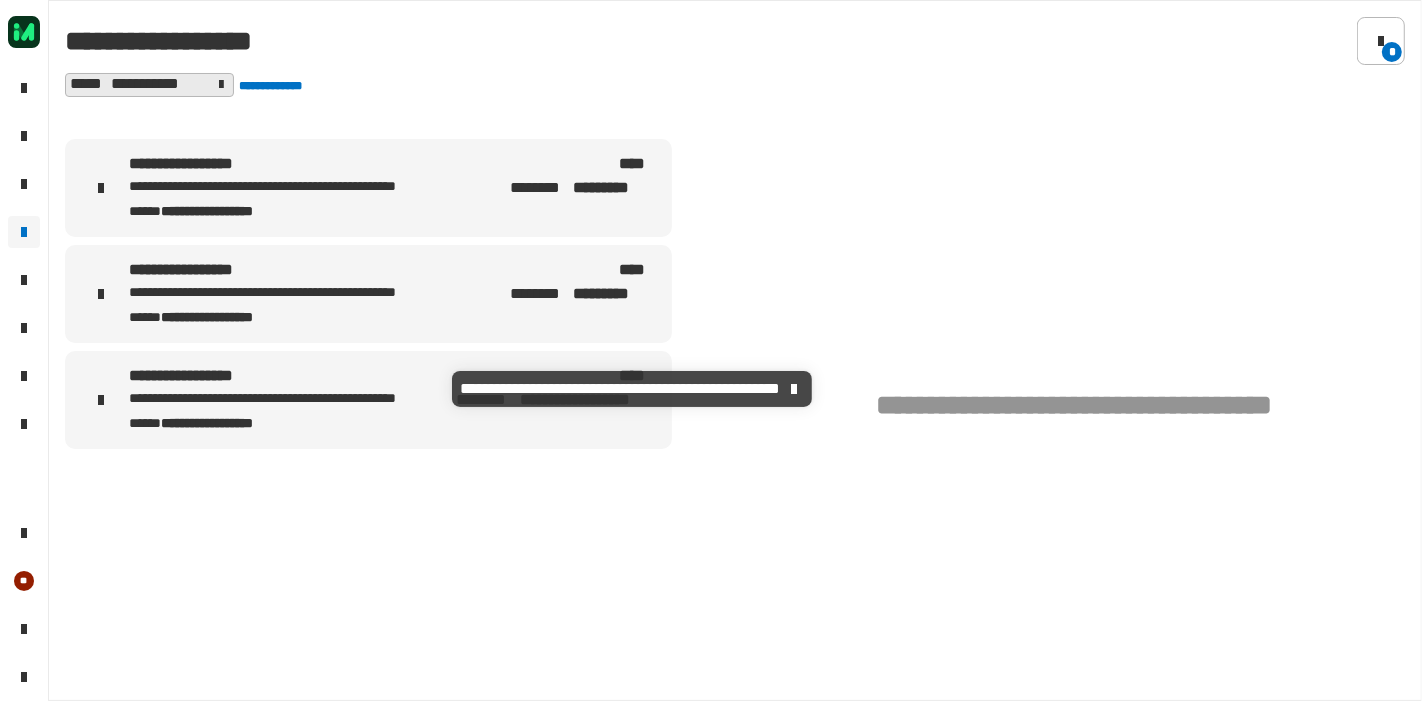 click on "**********" at bounding box center [290, 399] 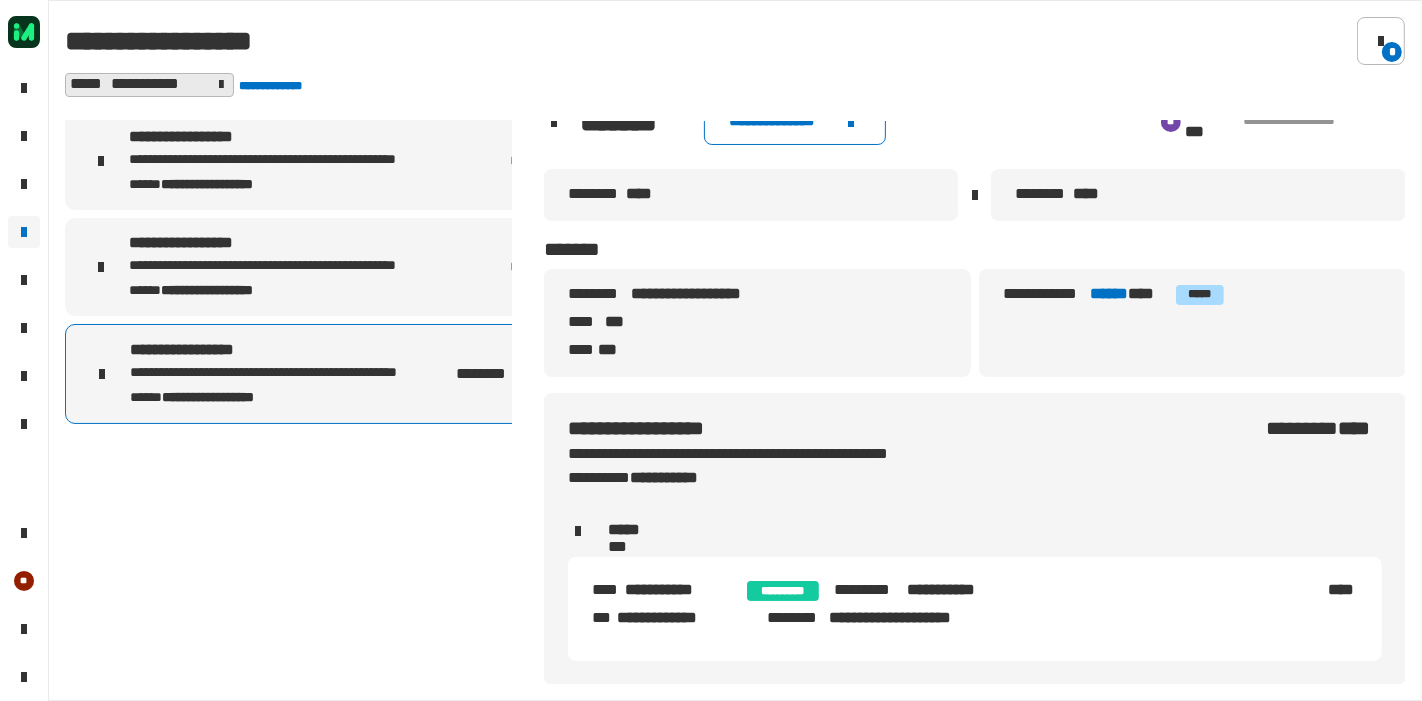 scroll, scrollTop: 0, scrollLeft: 0, axis: both 